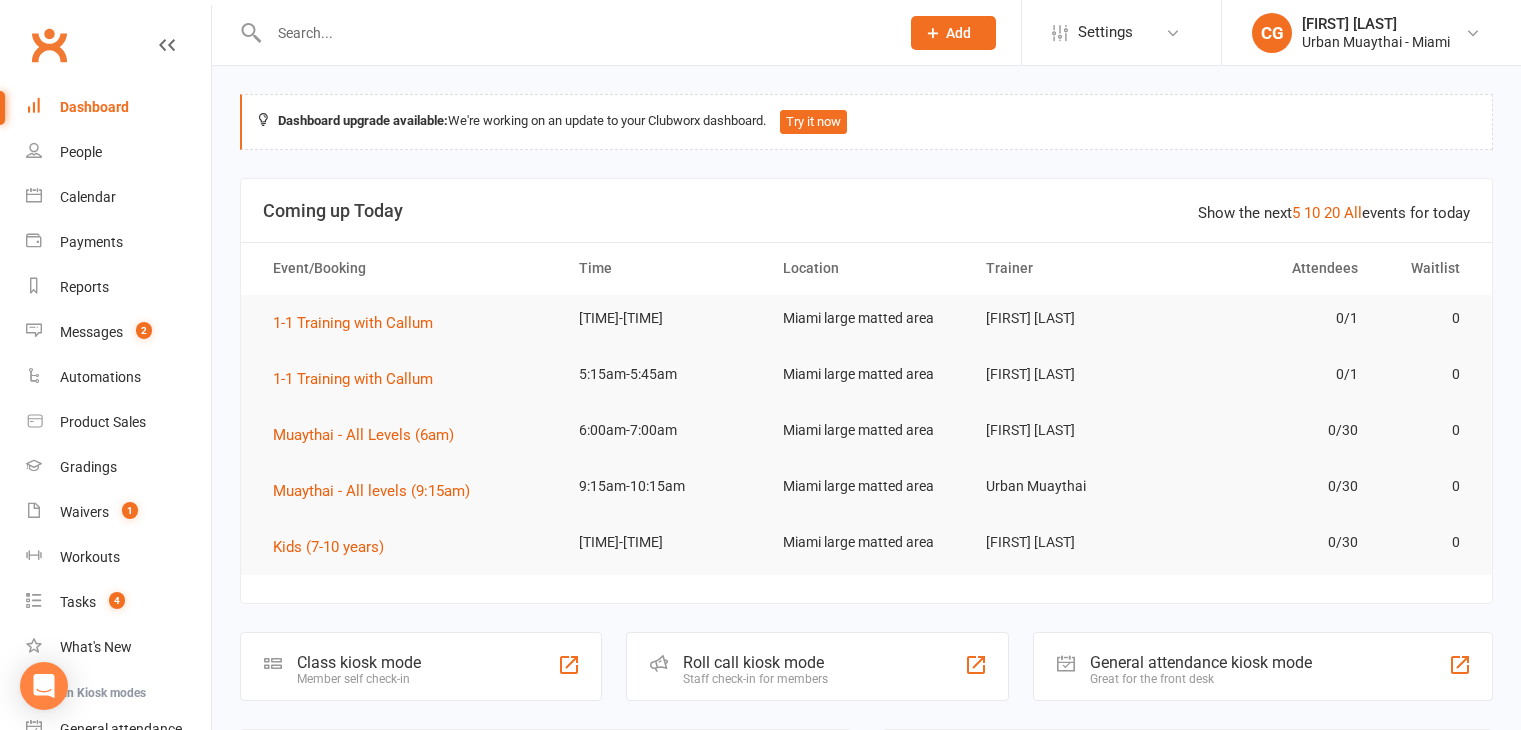 scroll, scrollTop: 0, scrollLeft: 0, axis: both 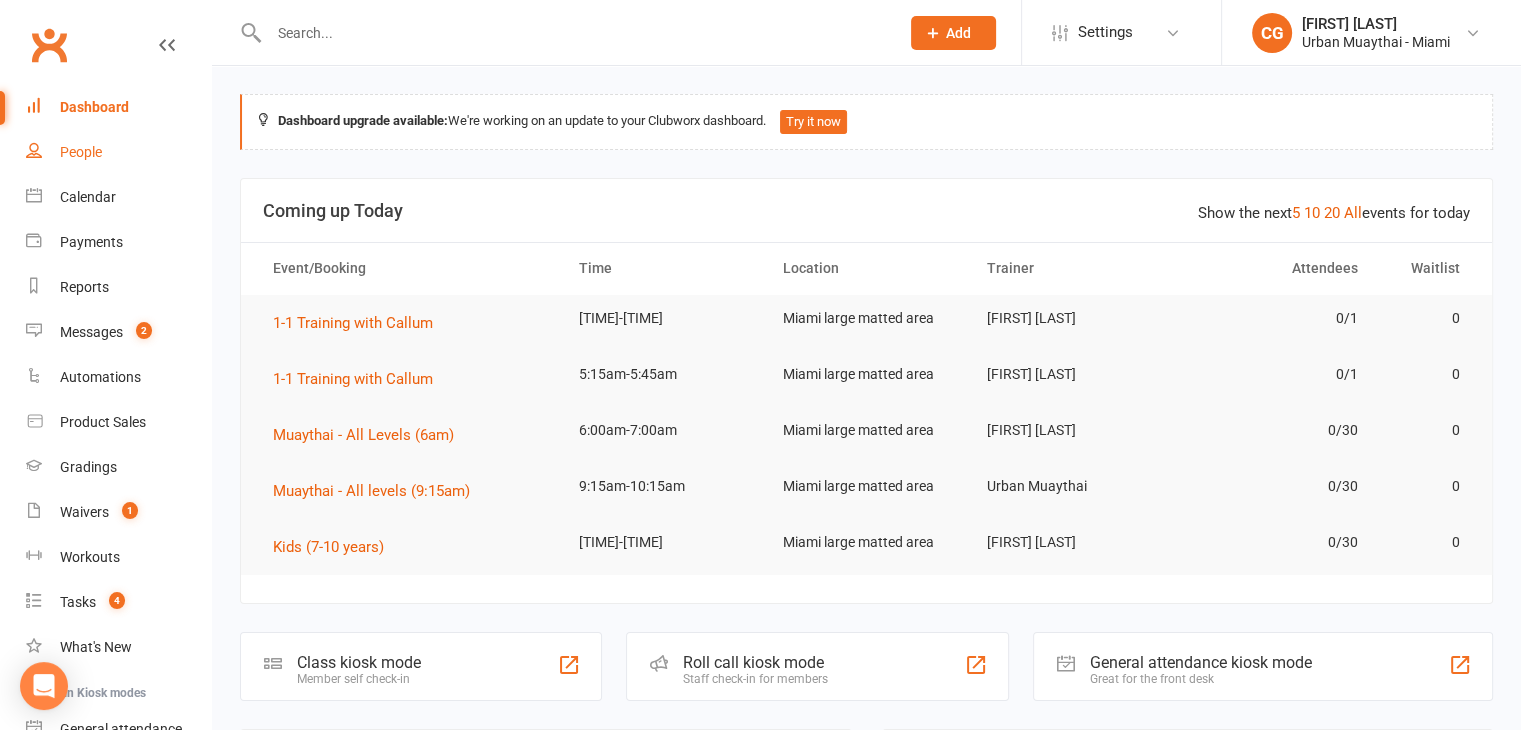 click on "People" at bounding box center (81, 152) 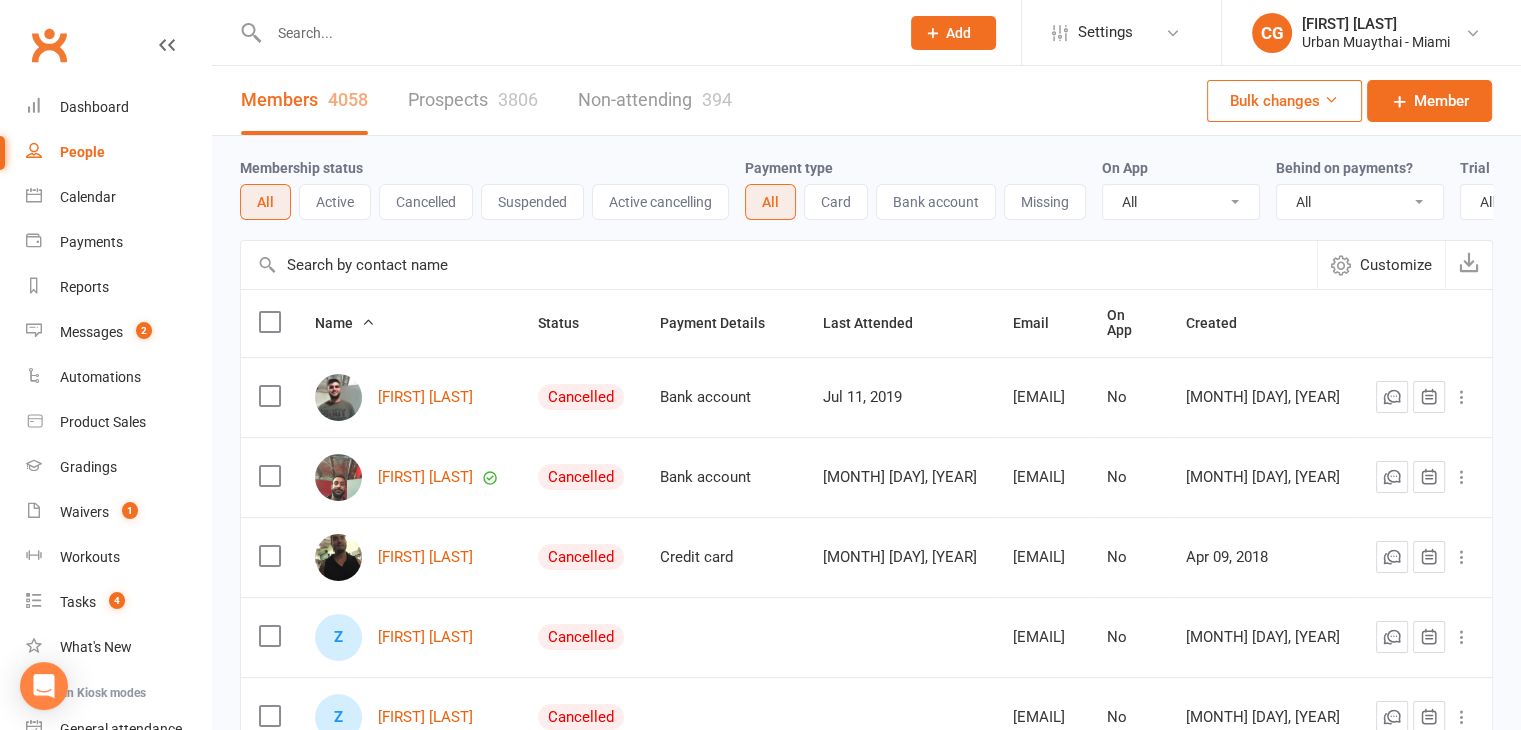 click at bounding box center [574, 33] 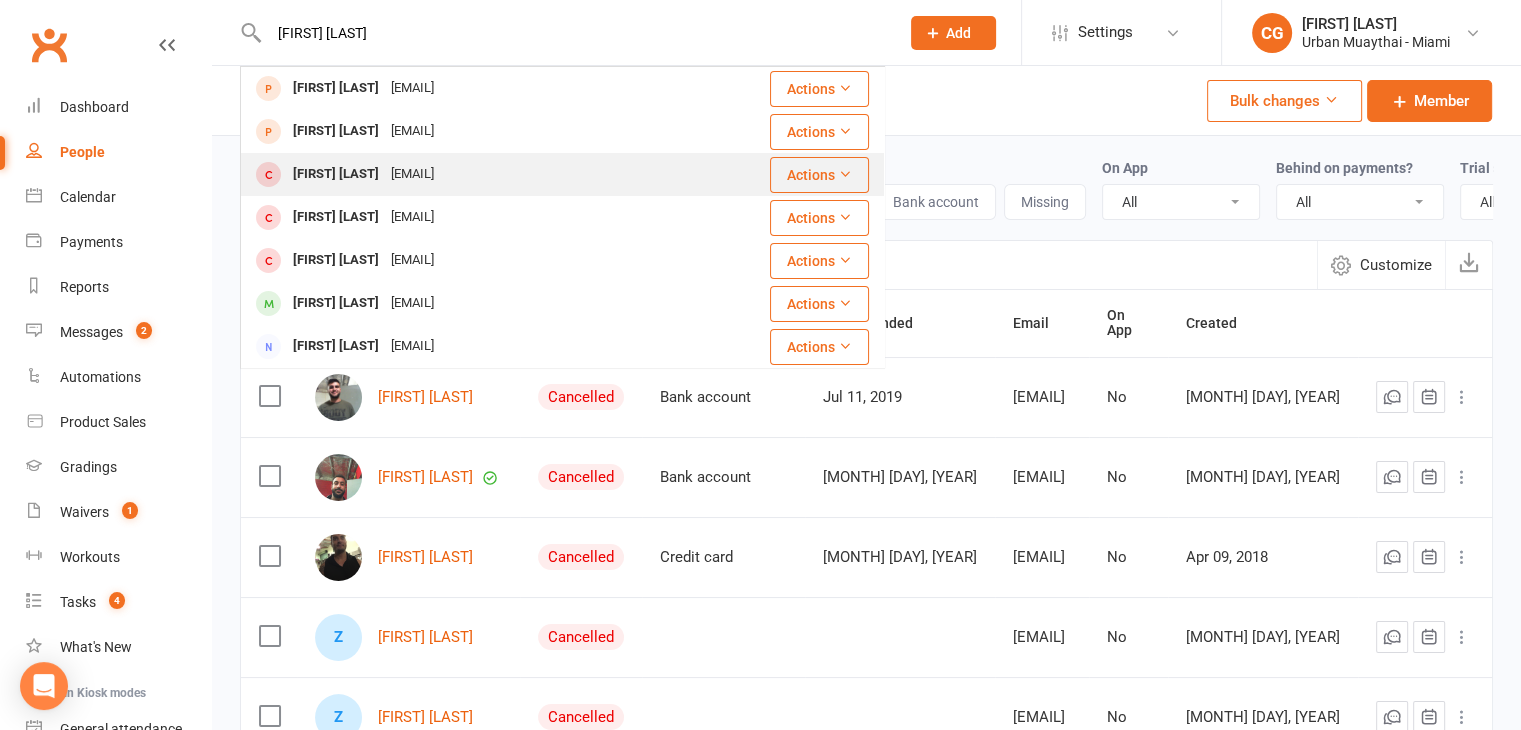 type on "[FIRST] [LAST]" 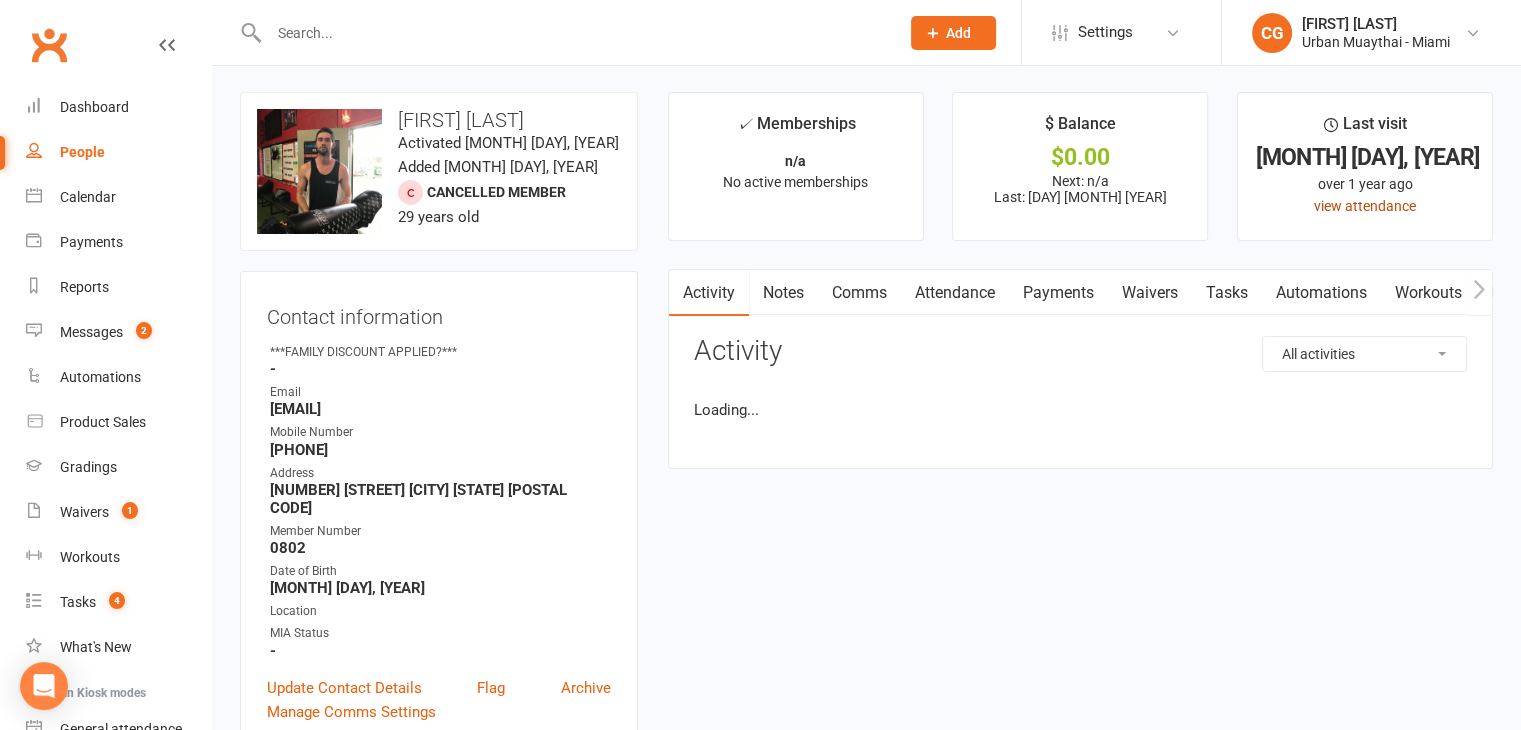 scroll, scrollTop: 0, scrollLeft: 0, axis: both 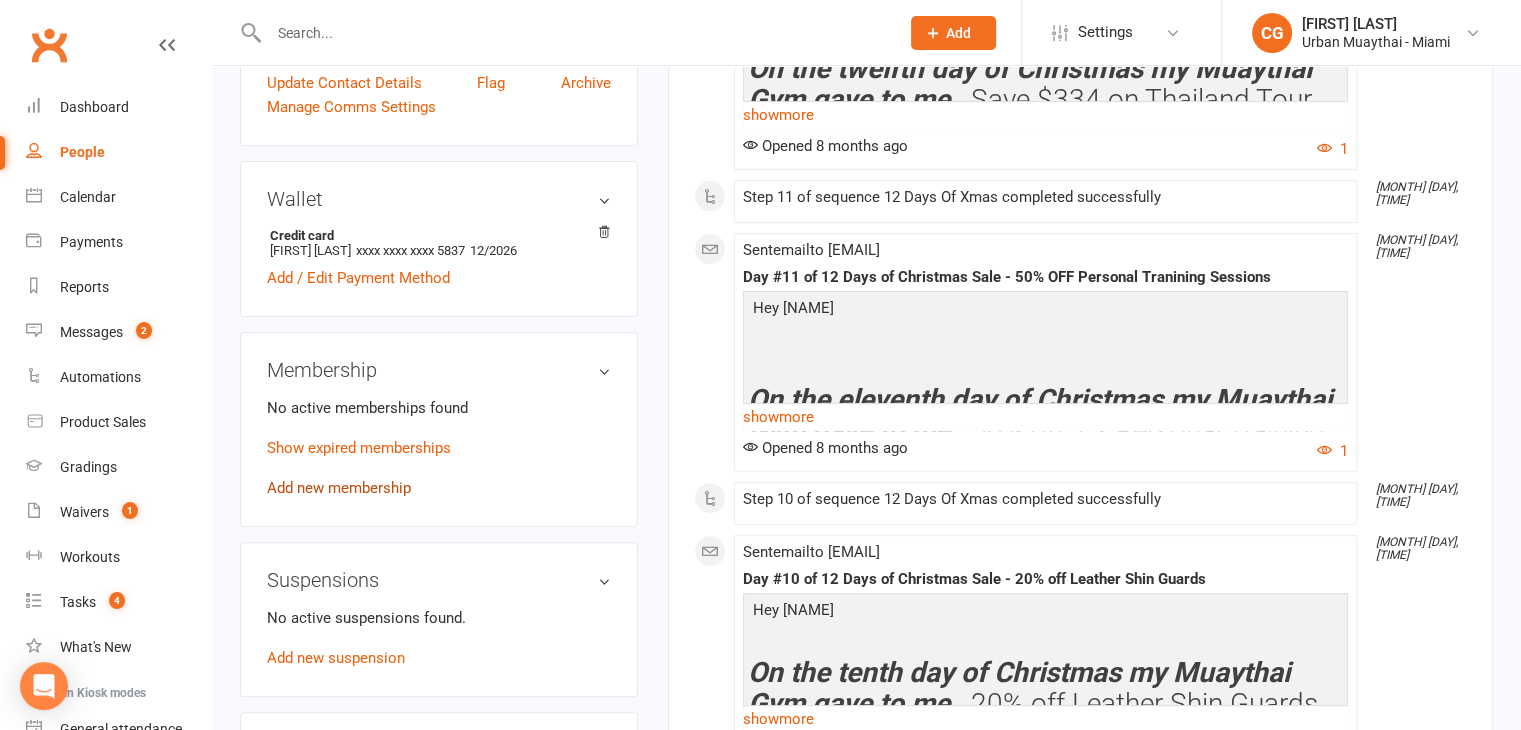 click on "Add new membership" at bounding box center (339, 488) 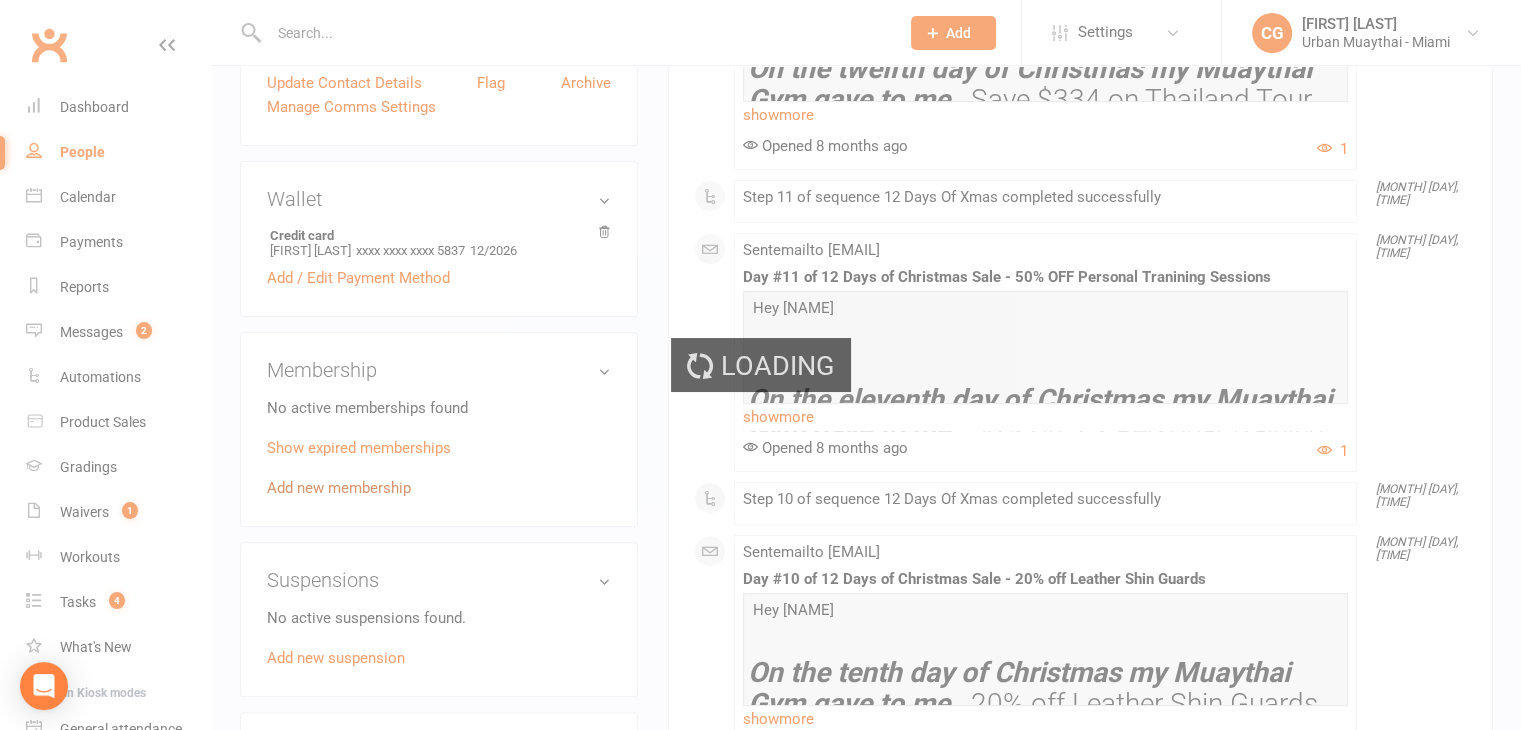 click on "Loading" at bounding box center (760, 365) 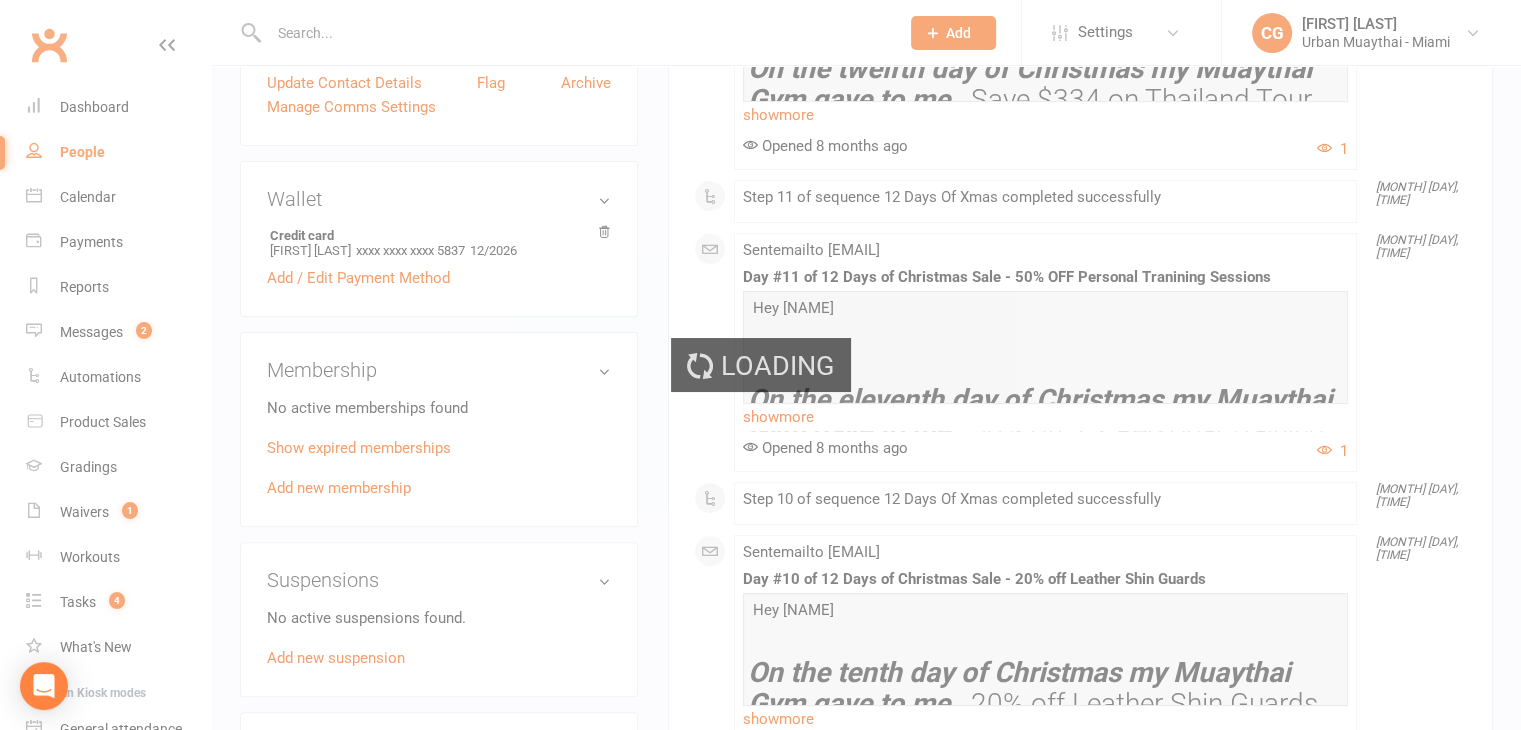 click on "Loading" at bounding box center [760, 365] 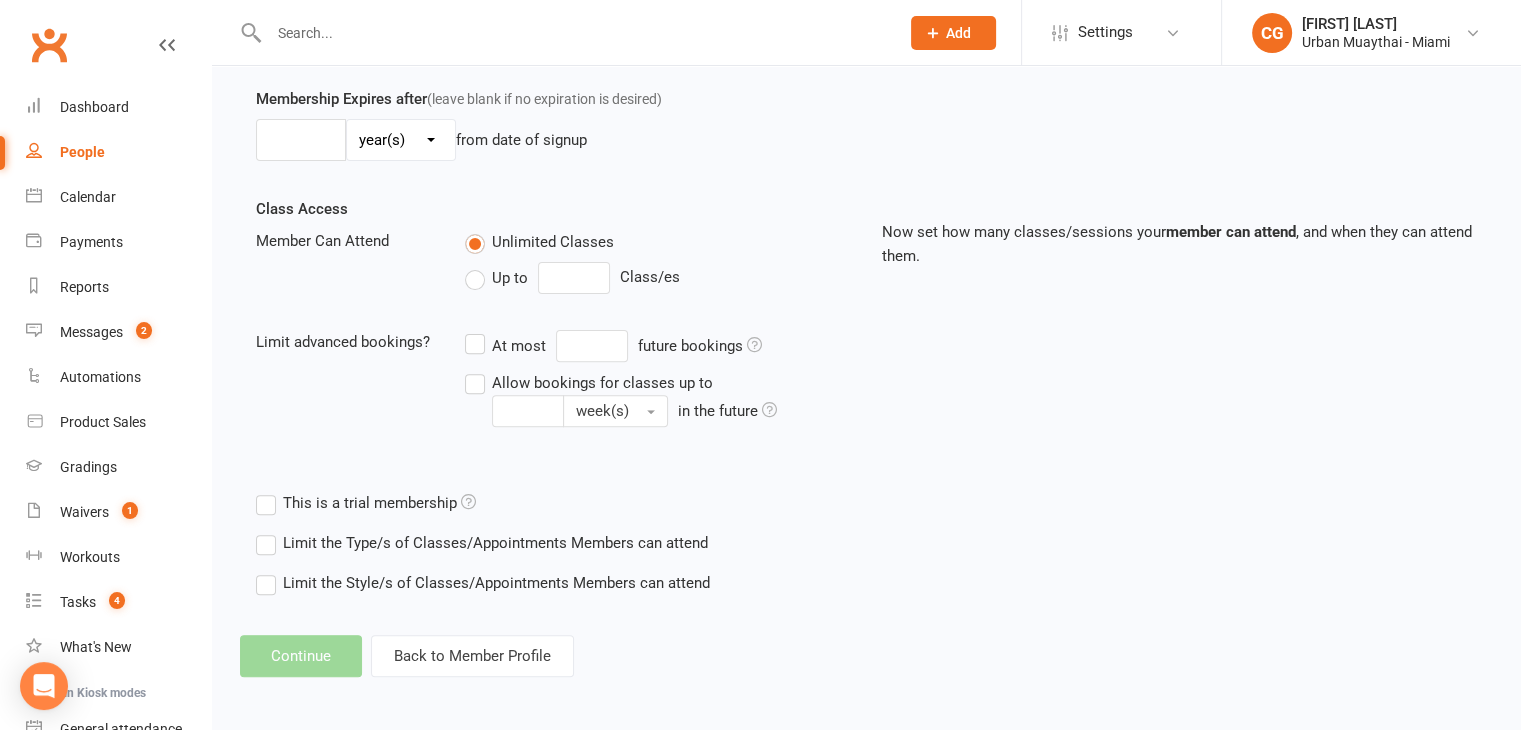 scroll, scrollTop: 0, scrollLeft: 0, axis: both 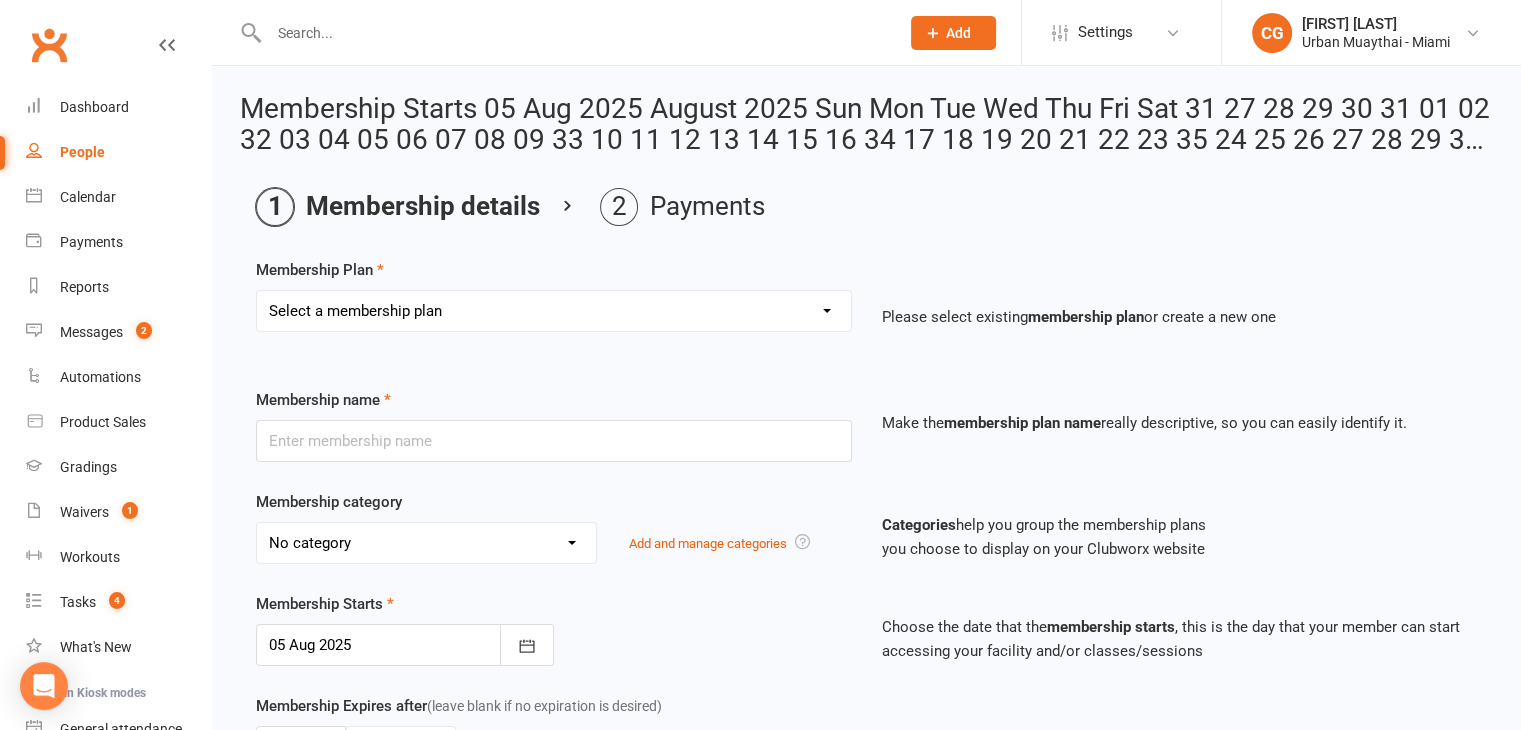 click on "Select a membership plan Create new Membership Plan Kickstarter Deposit Accelerate (Unlimited Classes & weights area use) 12 month membership Accelerate  WEEKLY 6 month membership Accelerate 6 month membership Upfront Fun & Fitness  (3 classes per week) T12 Fun & Fitness  (3 classes per week) Weekly T6 Casual Session Kids 7-10 years ( 2 x classes) Teens Class (unlimited) Teens Class (2x classes) 10 Class Pass Kids/Teens 2 Week Trial Personal Trainer Sponsored 15-18 years (3x per week) 2023 15-18 years (unlimited) 2023 47% off 1 Year Unlimited Membership Special Part Payment for membership Thailand Tour Final Payment 15 - 18 years Kickstarter Program 15 - 18 years Kickstarter Program - Upfront UPFRONT 12 Month ACCELERATE Morning Mens Group Kickstarter Program Upfront Kickstarter Program Weekly Thailand Tour Monthly Instalment Upfront Membership - Short Term Thailand Tour Final Payment - Steve" at bounding box center (554, 311) 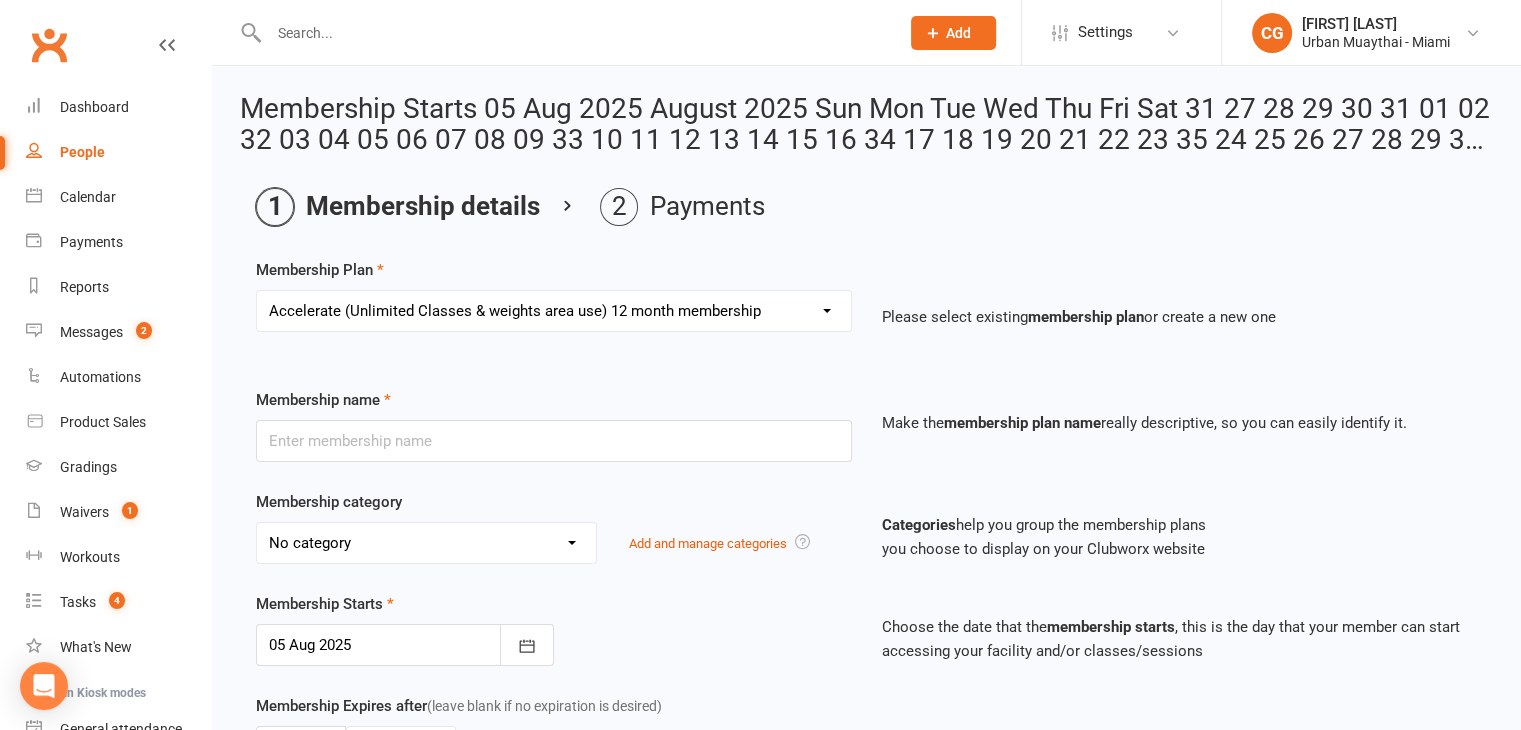 click on "Select a membership plan Create new Membership Plan Kickstarter Deposit Accelerate (Unlimited Classes & weights area use) 12 month membership Accelerate  WEEKLY 6 month membership Accelerate 6 month membership Upfront Fun & Fitness  (3 classes per week) T12 Fun & Fitness  (3 classes per week) Weekly T6 Casual Session Kids 7-10 years ( 2 x classes) Teens Class (unlimited) Teens Class (2x classes) 10 Class Pass Kids/Teens 2 Week Trial Personal Trainer Sponsored 15-18 years (3x per week) 2023 15-18 years (unlimited) 2023 47% off 1 Year Unlimited Membership Special Part Payment for membership Thailand Tour Final Payment 15 - 18 years Kickstarter Program 15 - 18 years Kickstarter Program - Upfront UPFRONT 12 Month ACCELERATE Morning Mens Group Kickstarter Program Upfront Kickstarter Program Weekly Thailand Tour Monthly Instalment Upfront Membership - Short Term Thailand Tour Final Payment - Steve" at bounding box center (554, 311) 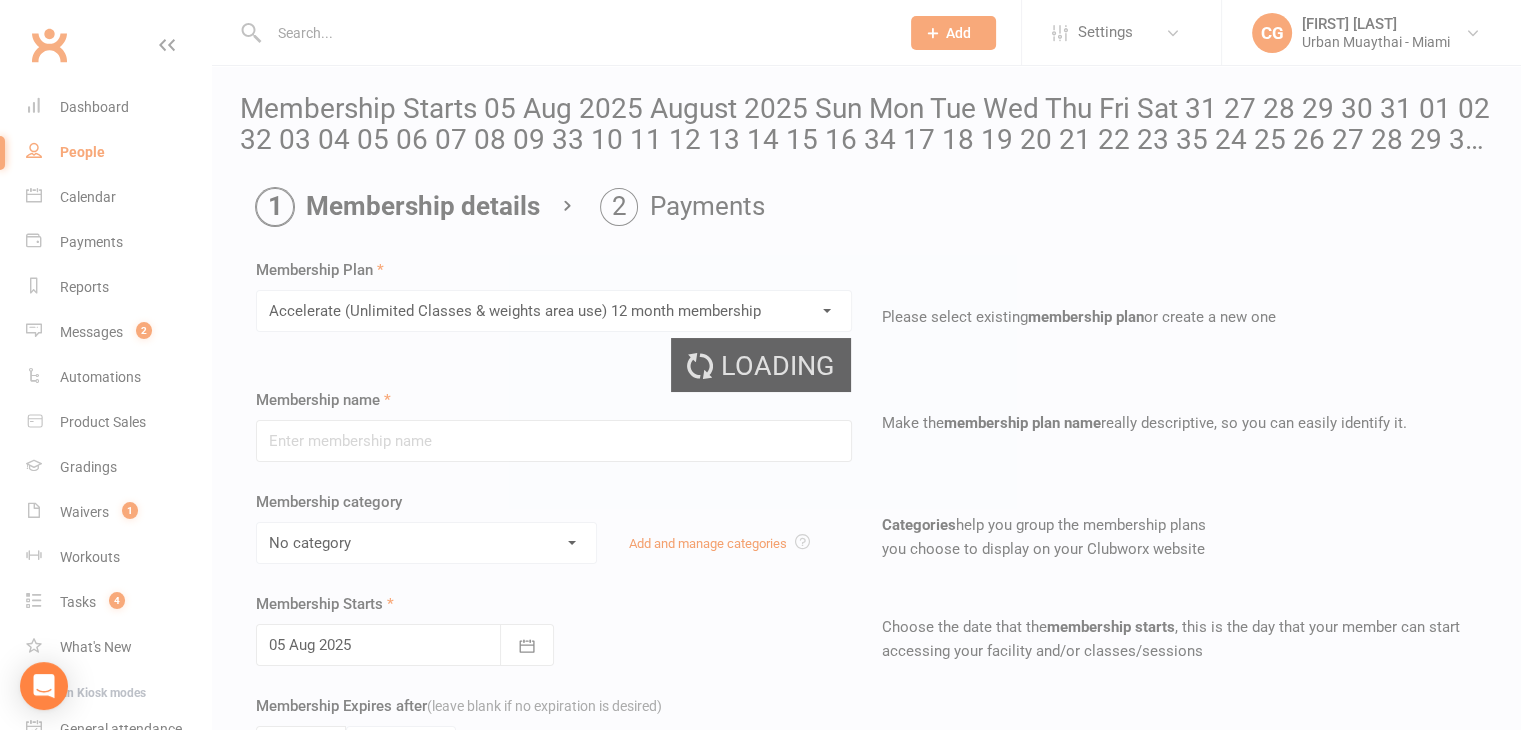 type on "Accelerate (Unlimited Classes & weights area use) 12 month membership" 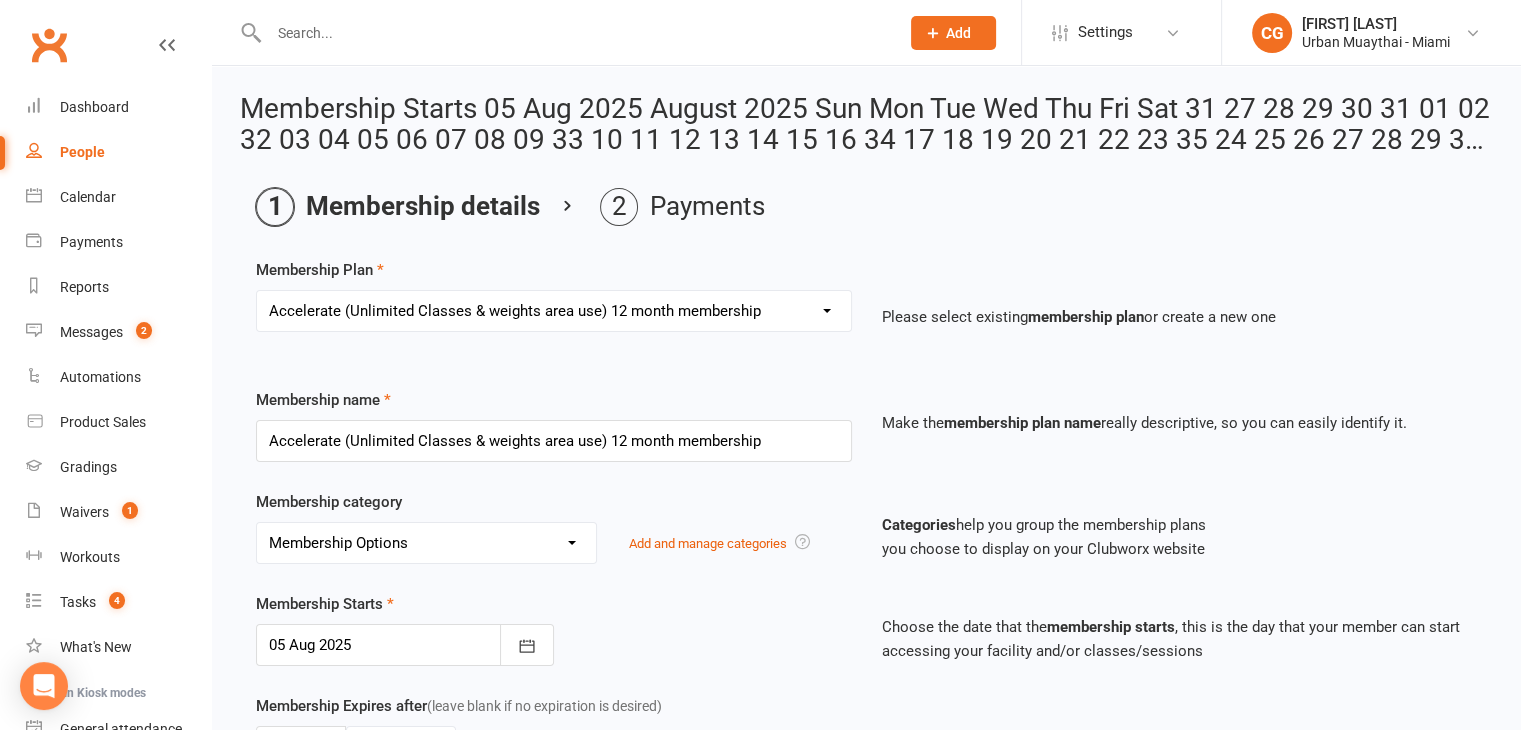 click on "No category Advertising Foundation General KIDS / TEENS Membership Options Morning Muaythai Muaythai Fun & Fitness (2 classes per week) Muaythai Junkie (Unlimited Classes) Personal Training Programs Specials Thailand Tour UP-FRONT DISCOUNT Urban Warrior WEEKLY" at bounding box center (426, 543) 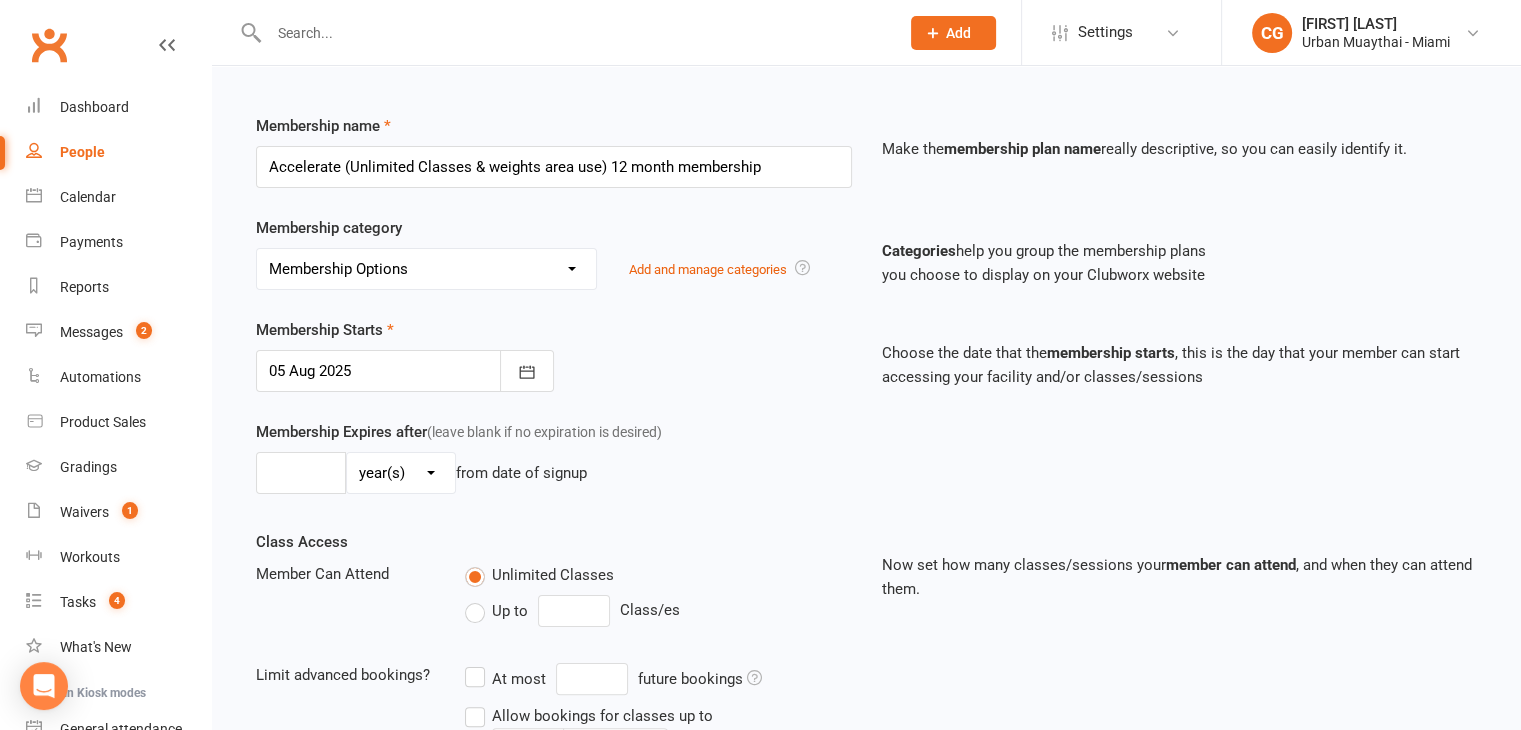 scroll, scrollTop: 288, scrollLeft: 0, axis: vertical 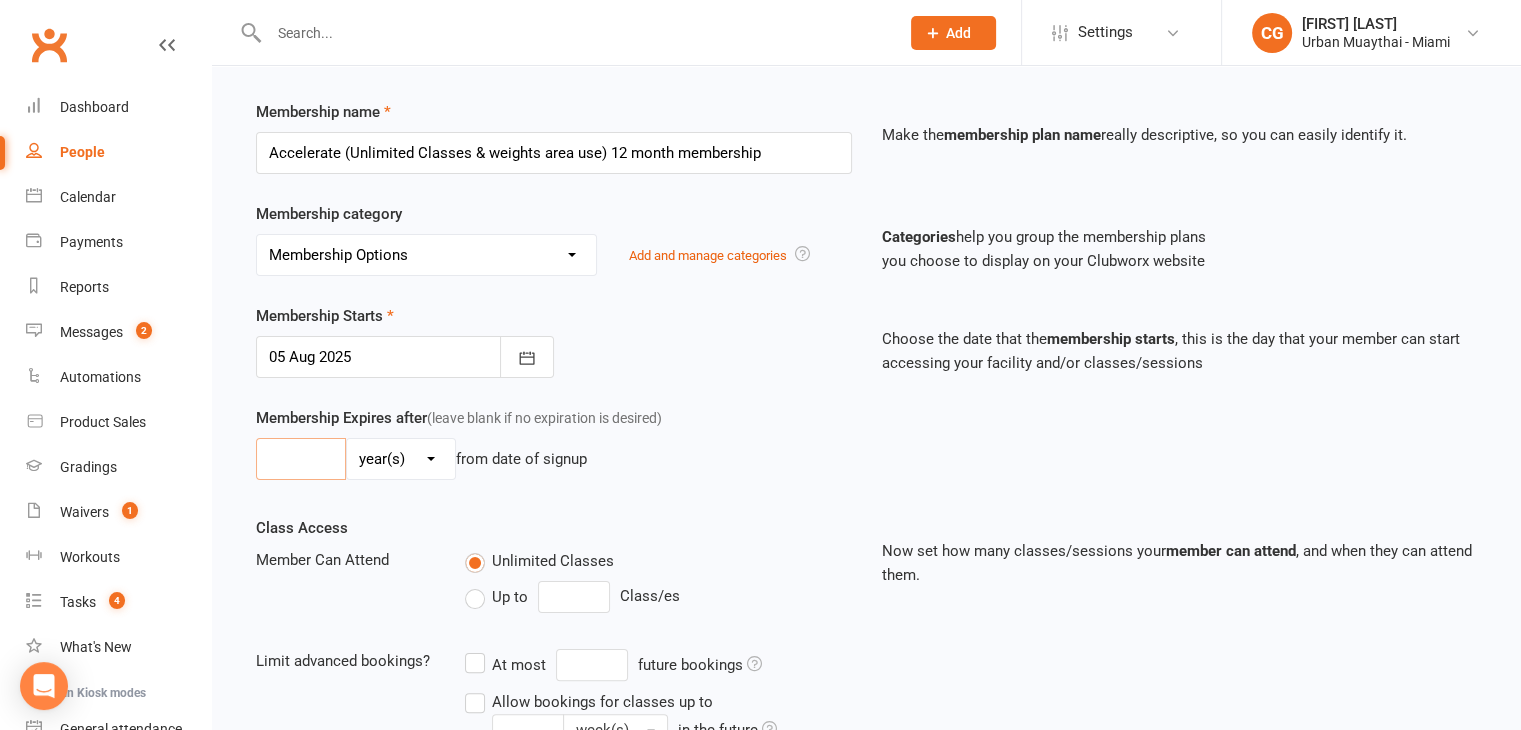 click at bounding box center (301, 459) 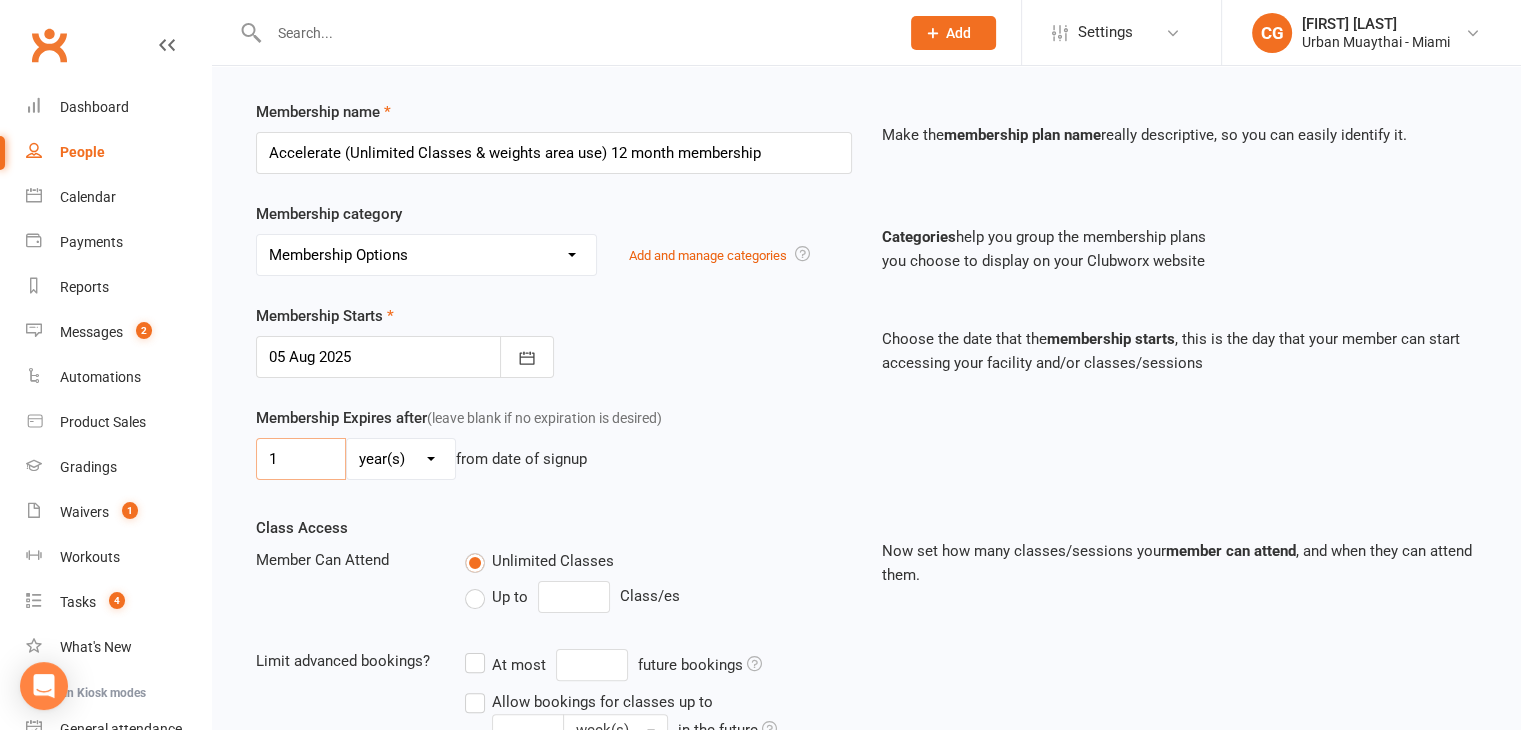 type on "1" 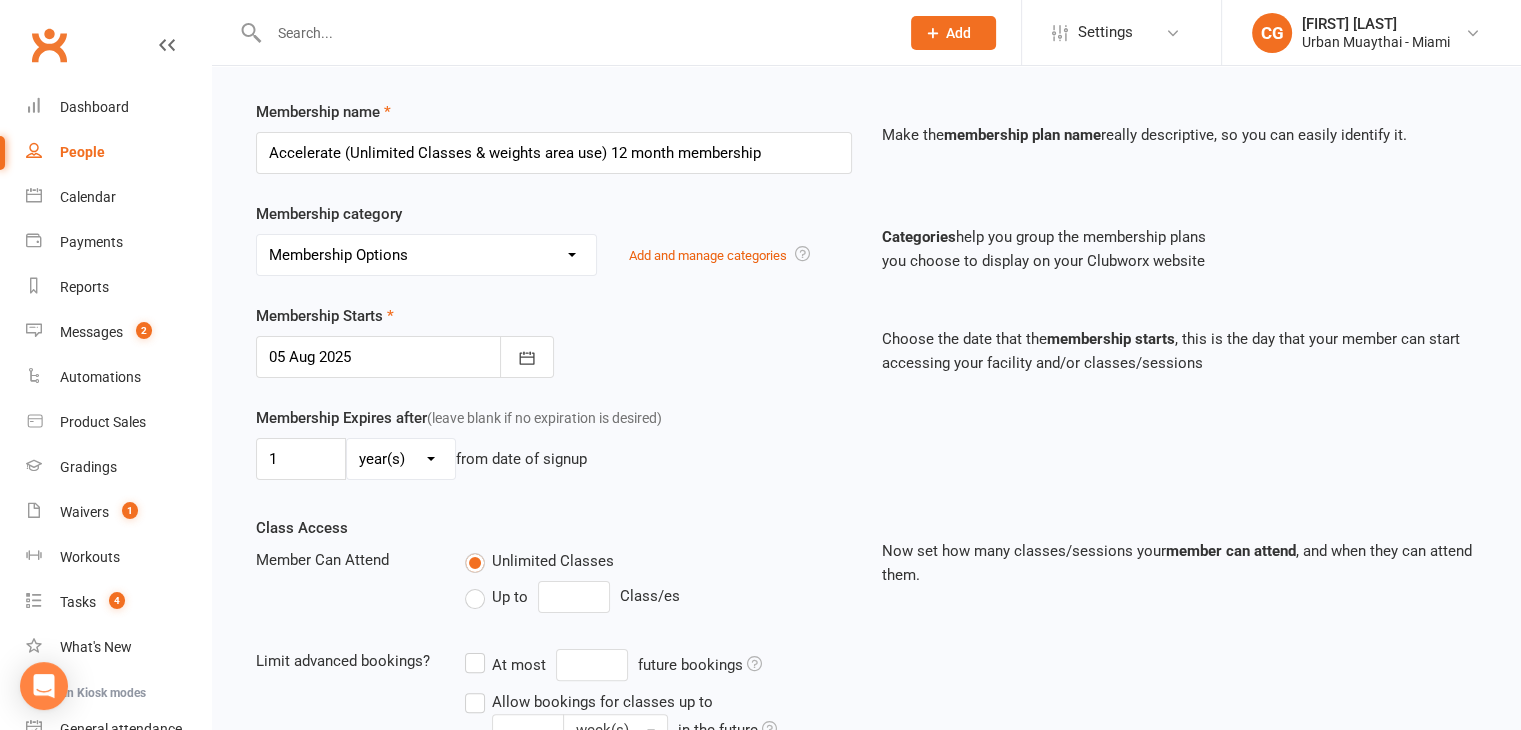click on "Membership Starts 05 Aug 2025
August 2025
Sun Mon Tue Wed Thu Fri Sat
31
27
28
29
30
31
01
02
32
03
04
05
06
07
08
09
33
10
11
12
13
14
15
16
34
17
18
19
20
21
22
23
35
24
25
26
27
28
29
30
36 31" at bounding box center [866, 355] 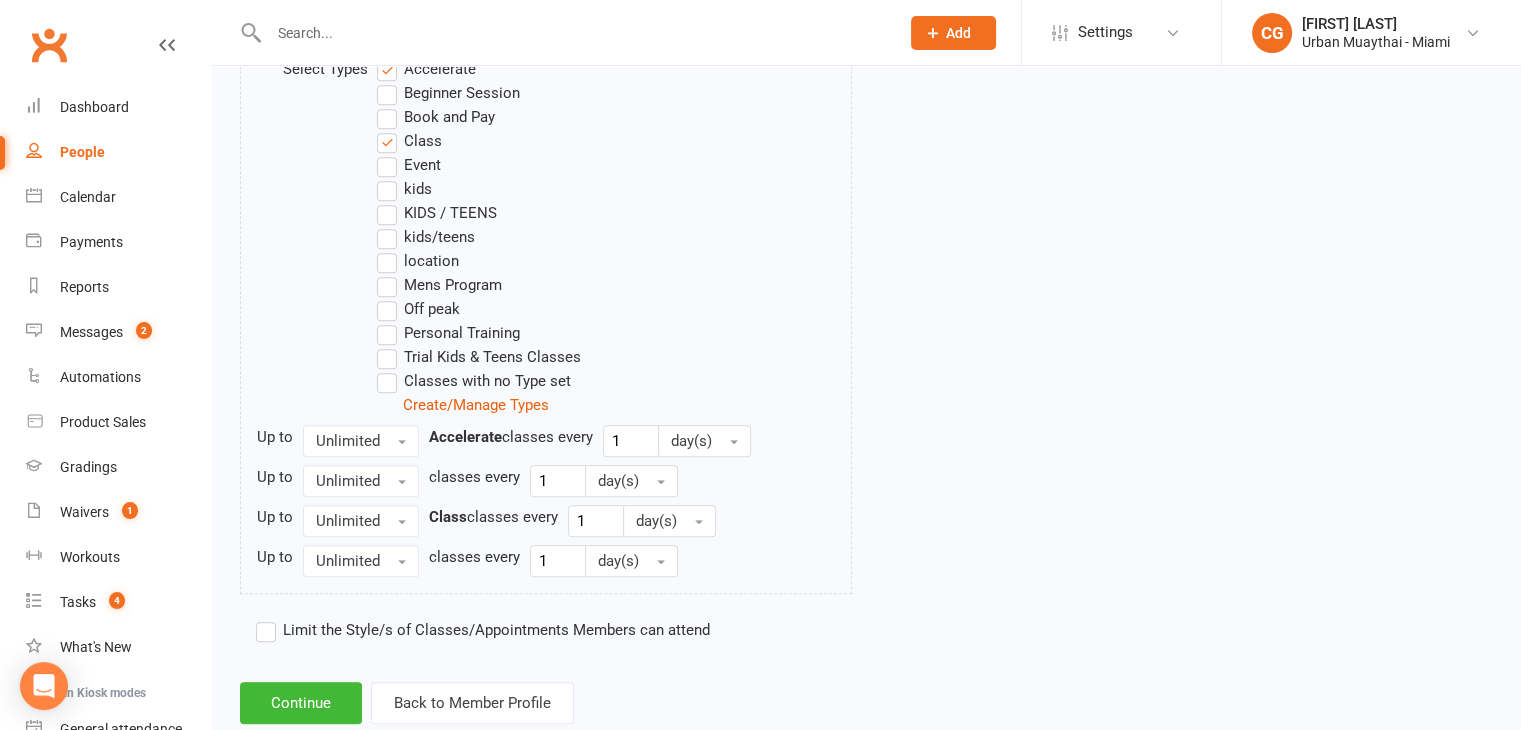 scroll, scrollTop: 1130, scrollLeft: 0, axis: vertical 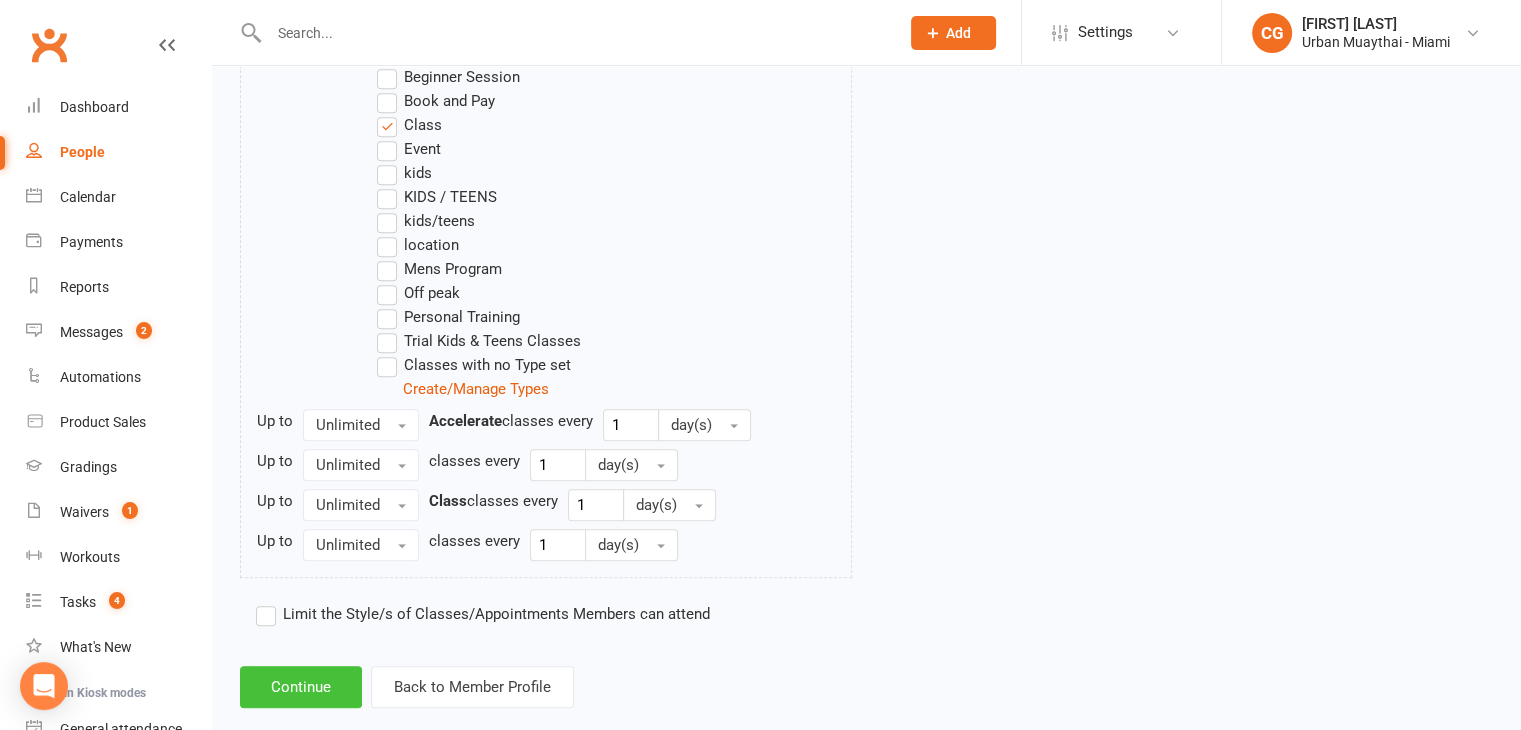 click on "Continue" at bounding box center [301, 687] 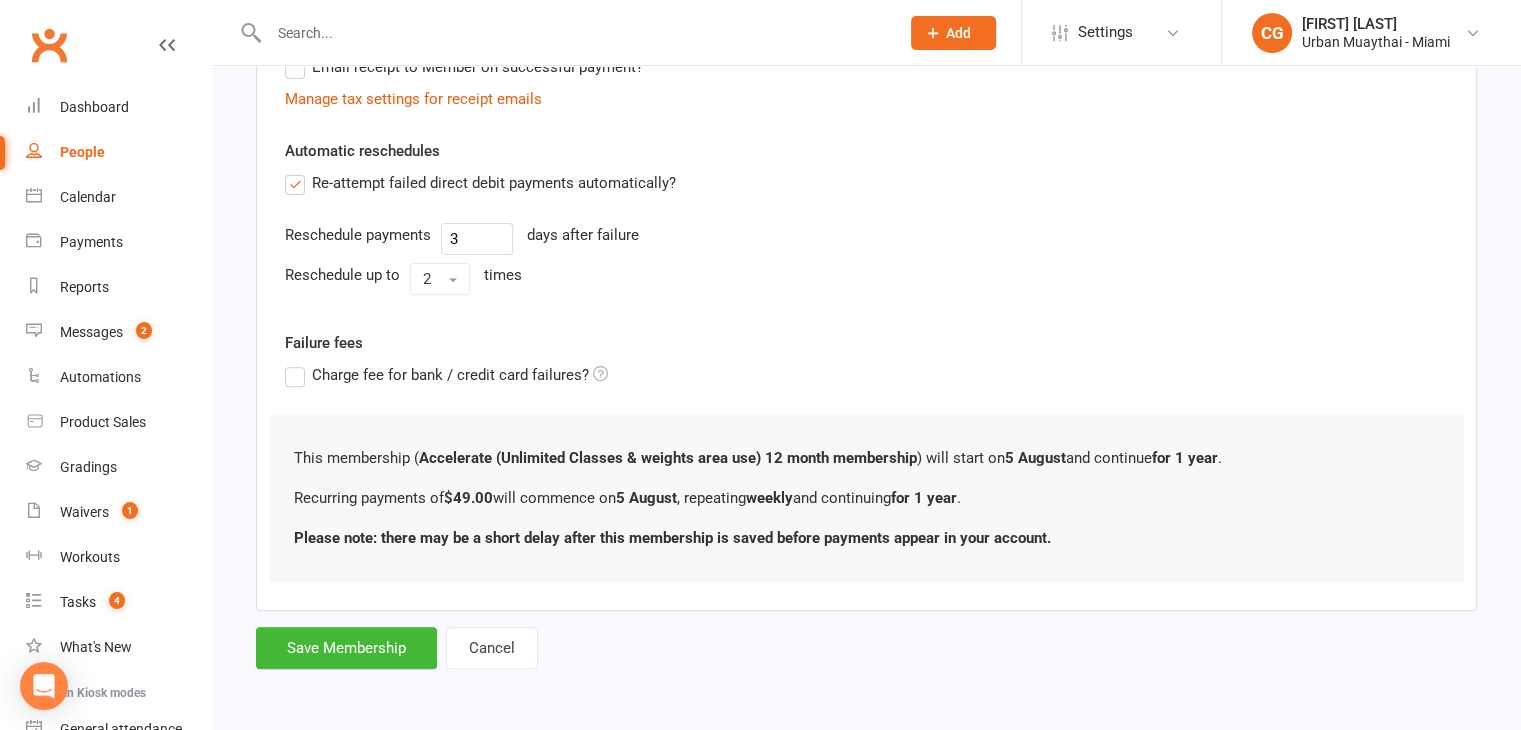 scroll, scrollTop: 0, scrollLeft: 0, axis: both 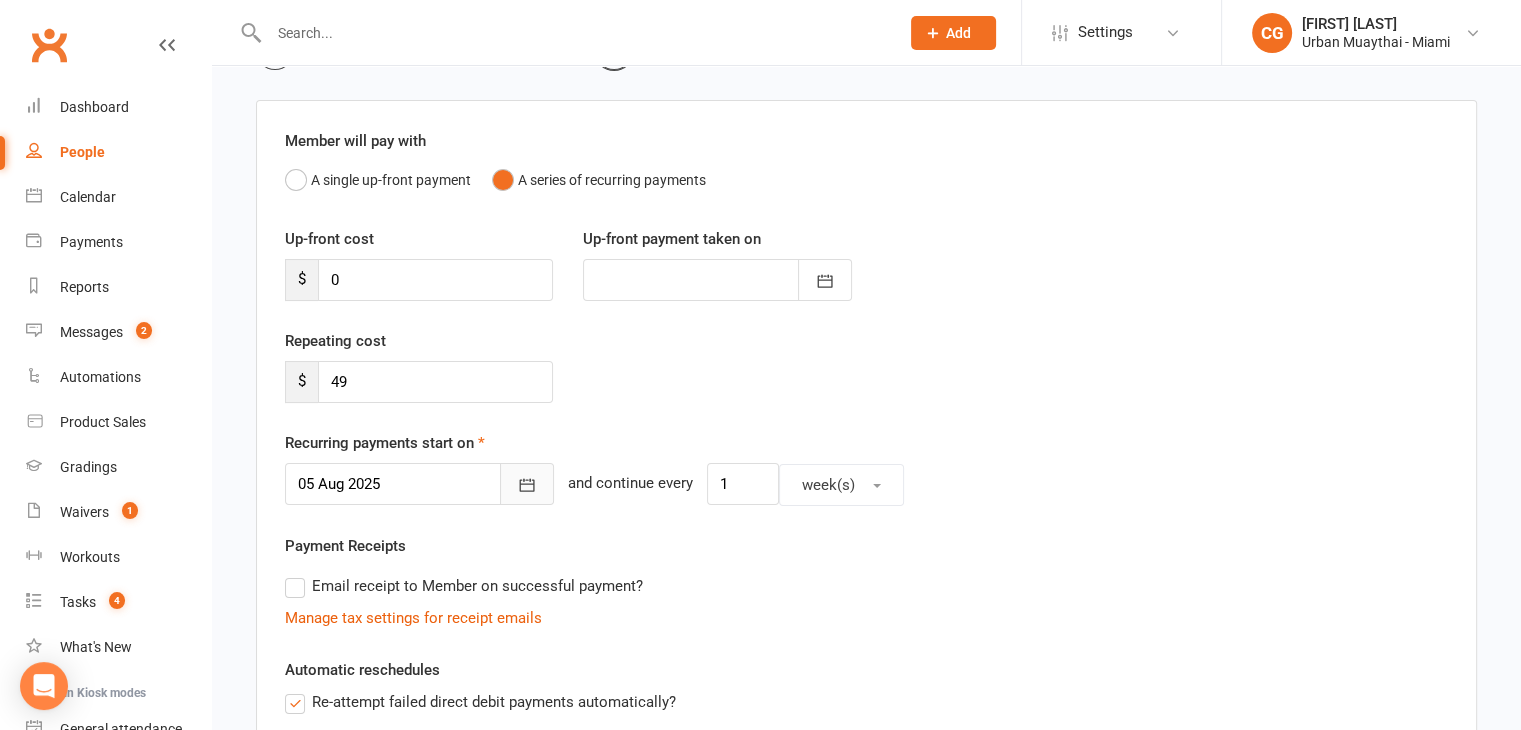 click 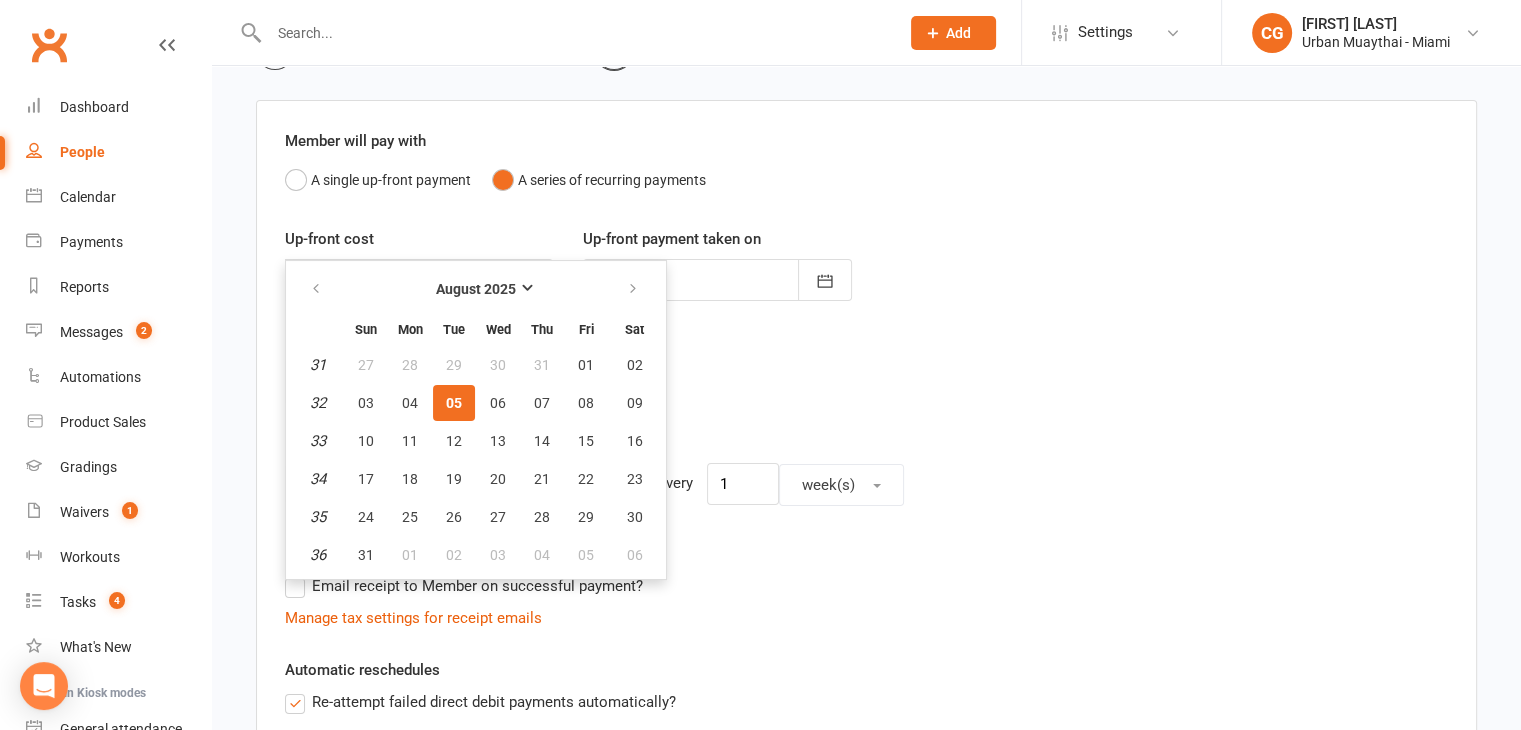 click on "Up-front cost  $ 0 Up-front payment taken on
[MONTH] [YEAR]
Sun Mon Tue Wed Thu Fri Sat
31
27
28
29
30
31
01
02
32
03
04
05
06
07
08
09
33
10
11
12
13
14
15
16
34
17
18
19
20
21
22
23
35
24
25
26
27
28
29
30 36" at bounding box center [866, 278] 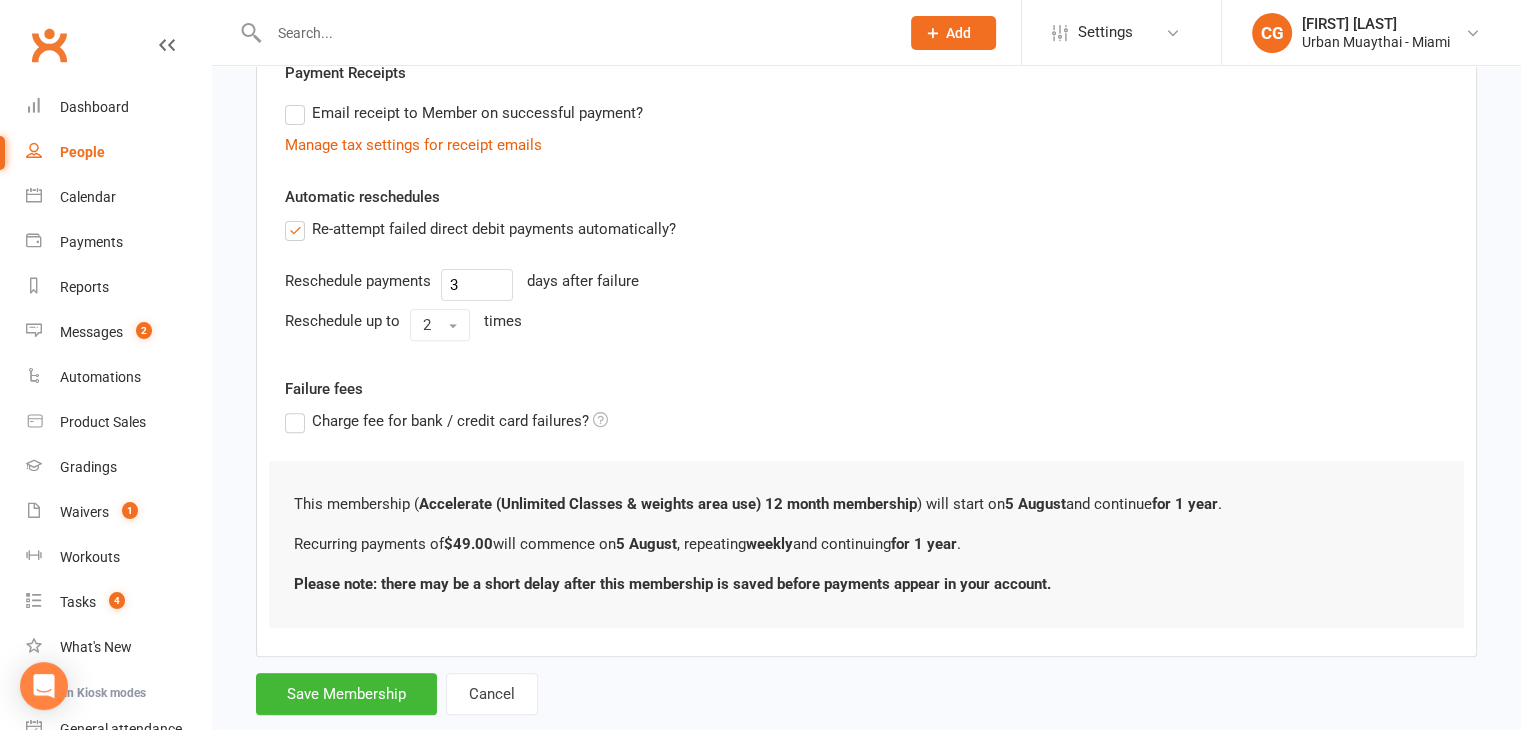 scroll, scrollTop: 636, scrollLeft: 0, axis: vertical 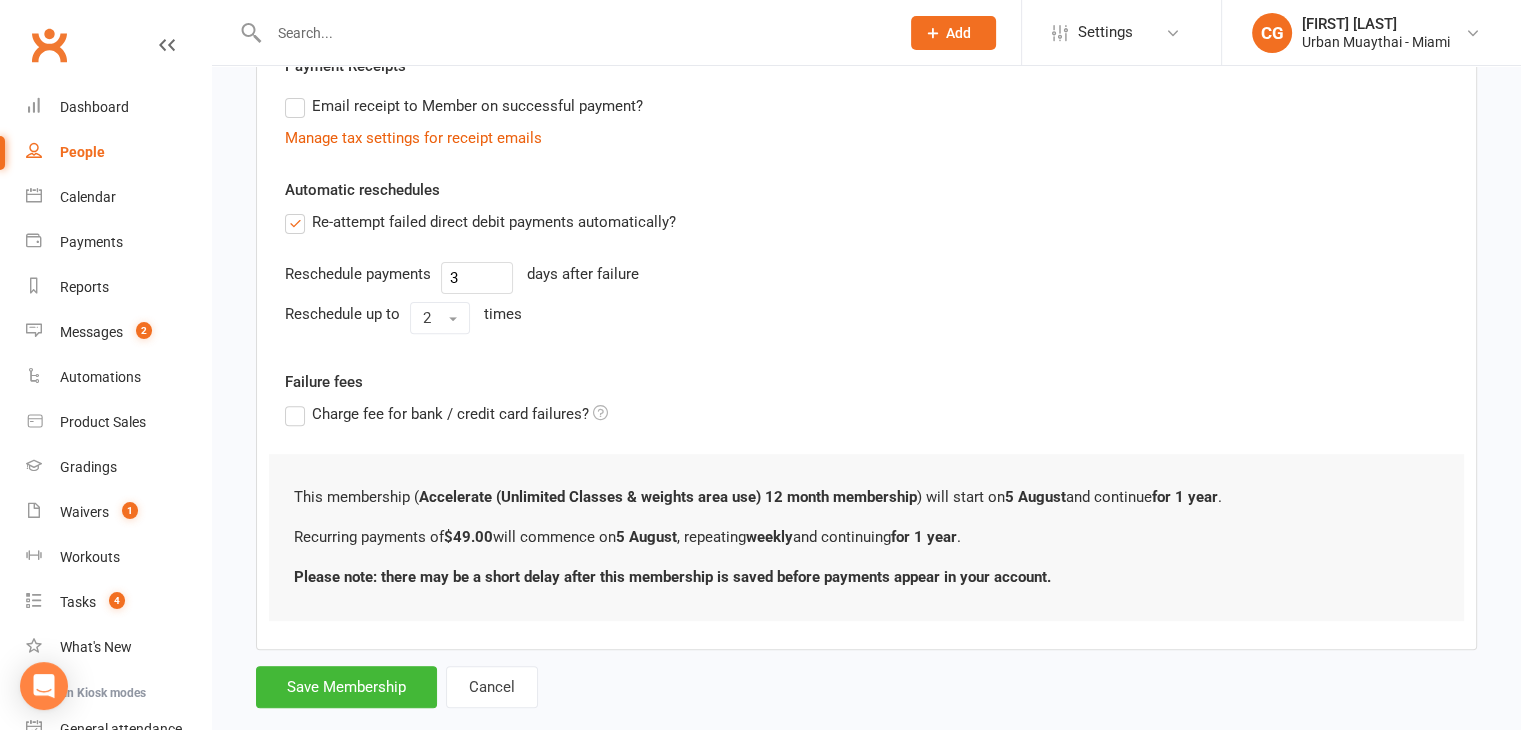 click on "Charge fee for bank / credit card failures?" at bounding box center (446, 414) 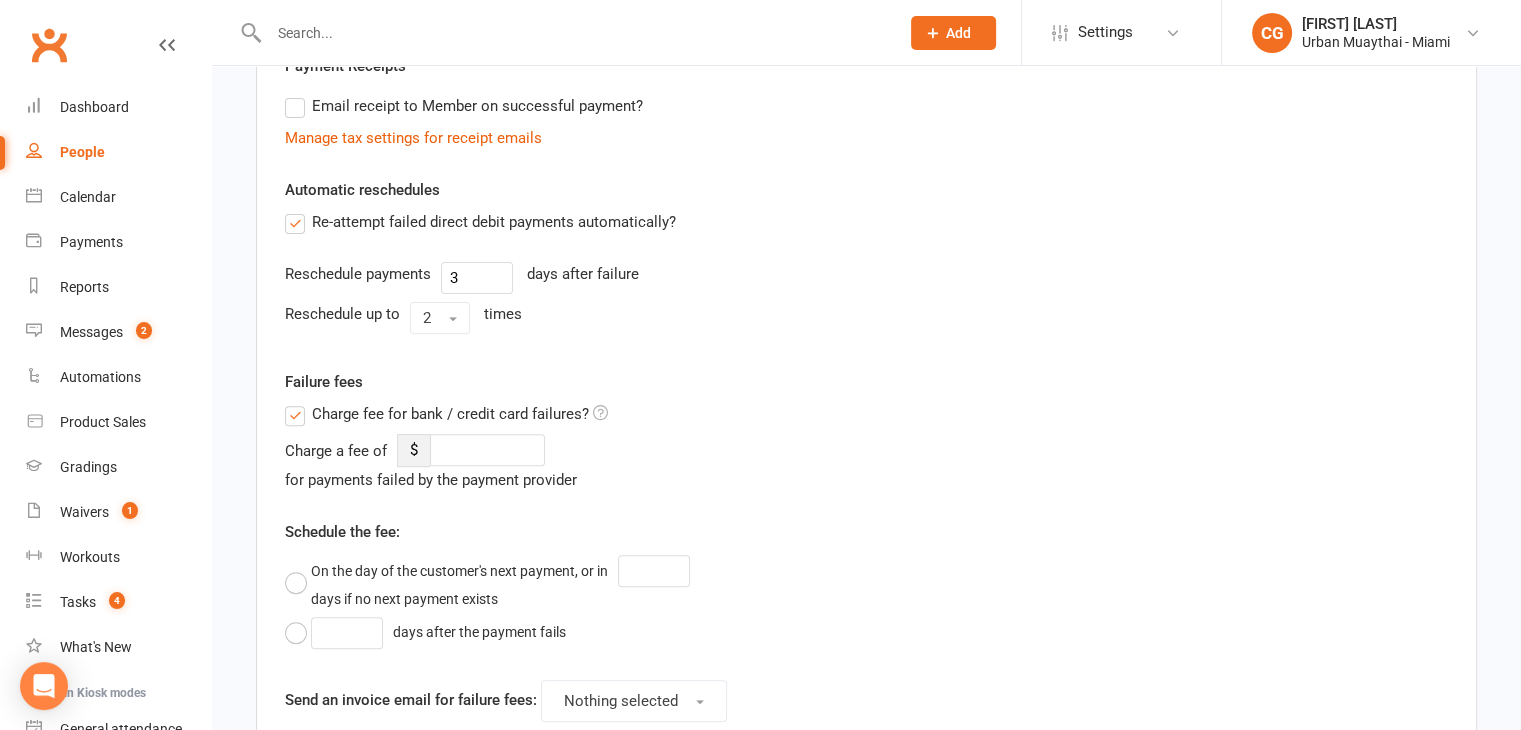 click on "Charge fee for bank / credit card failures?" at bounding box center (446, 414) 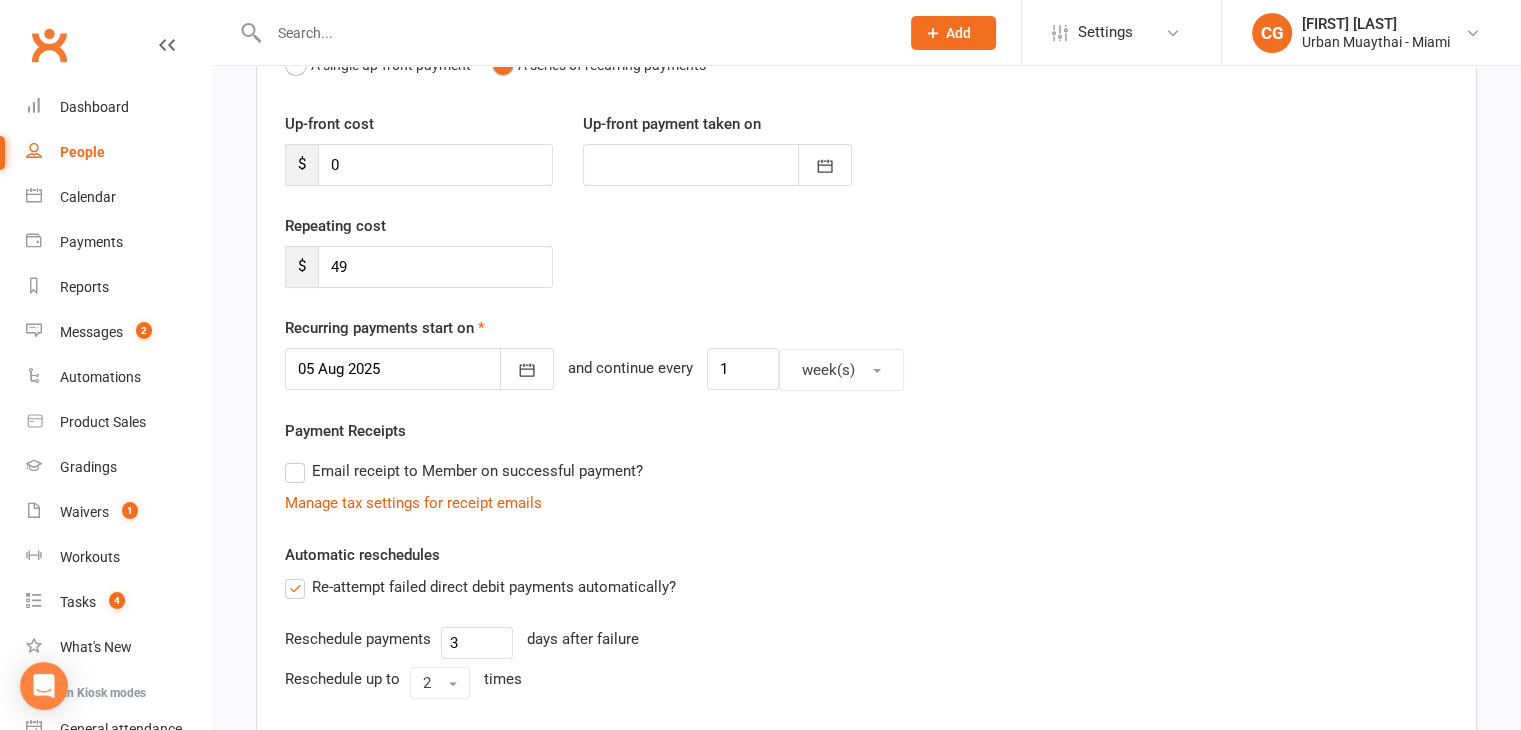 scroll, scrollTop: 269, scrollLeft: 0, axis: vertical 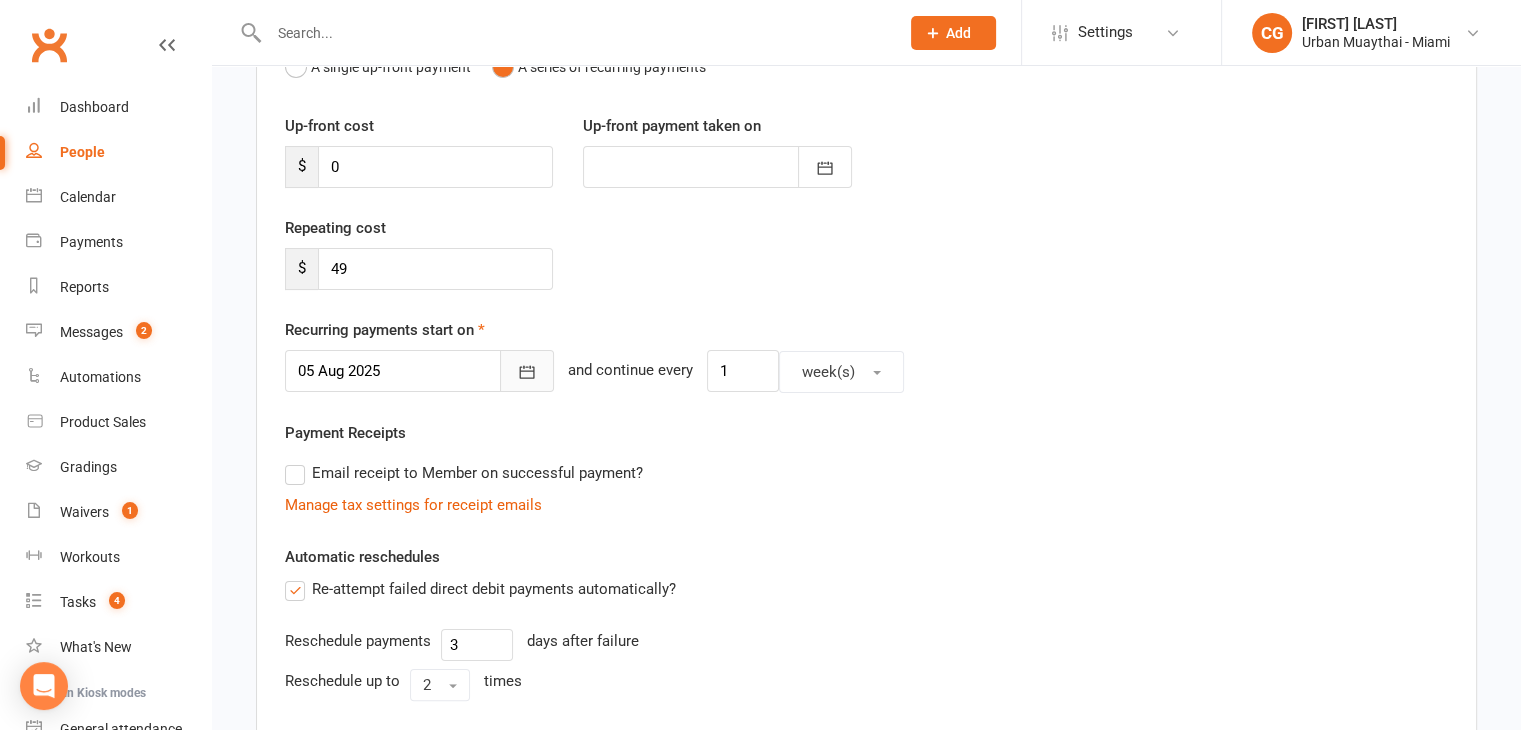 click 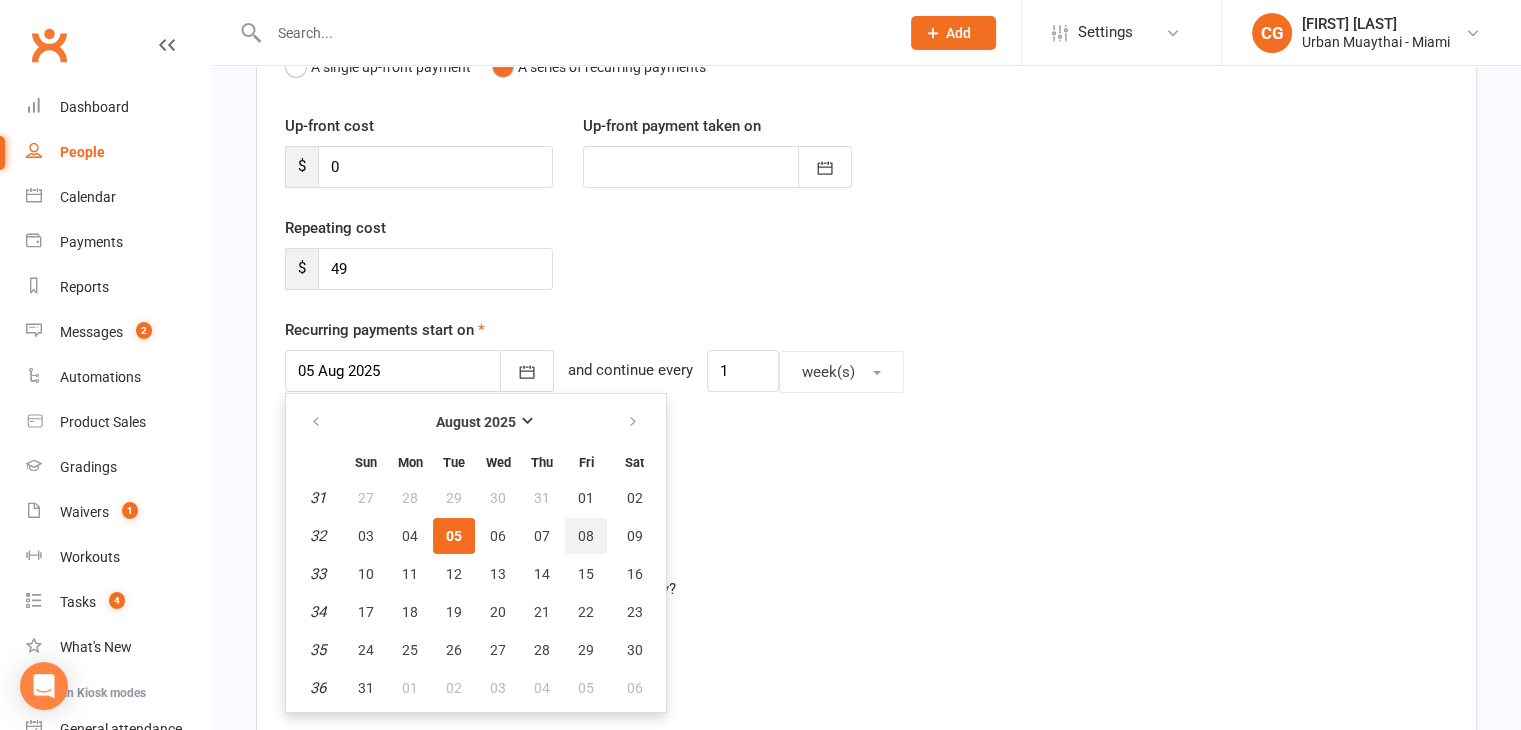 click on "08" at bounding box center (586, 536) 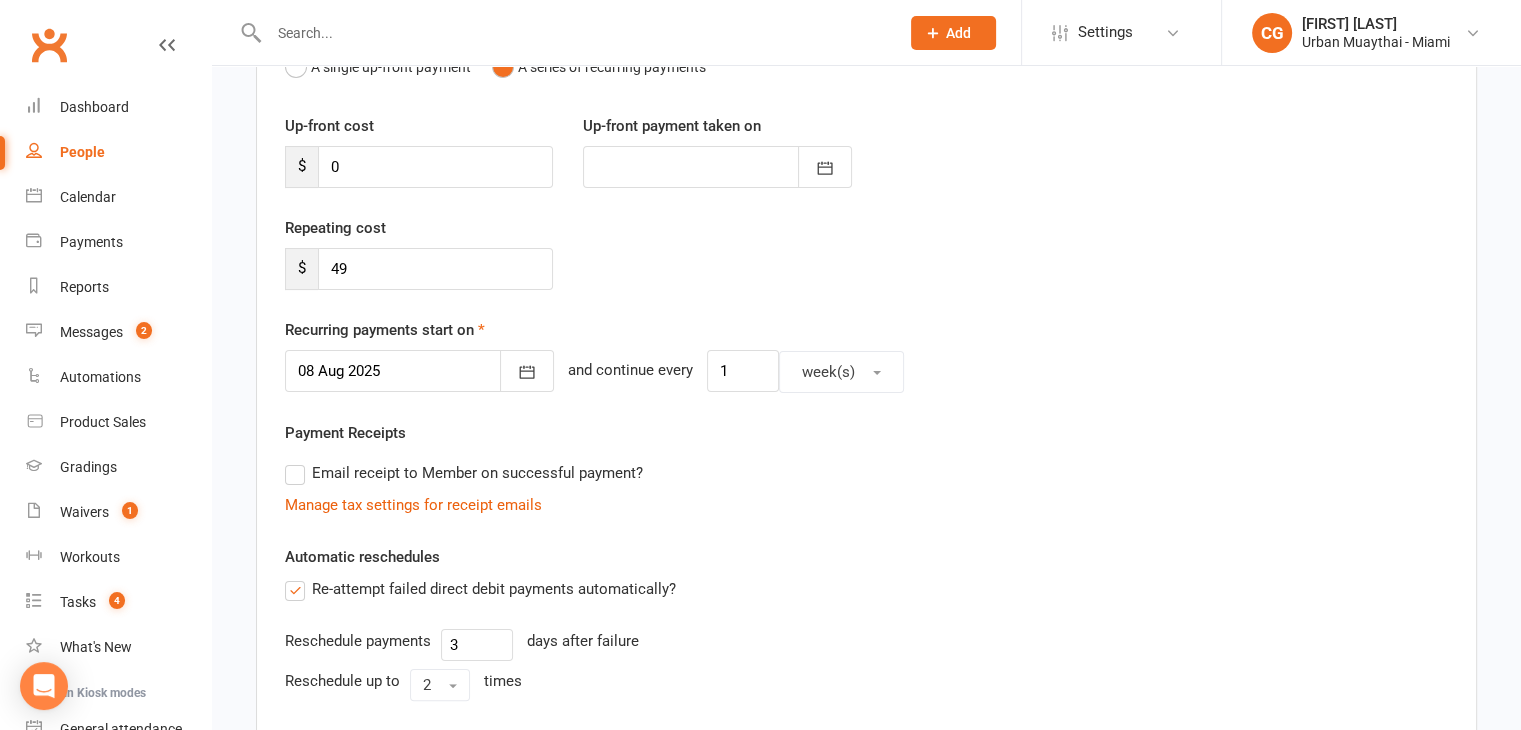 click on "Email receipt to Member on successful payment?" at bounding box center [858, 473] 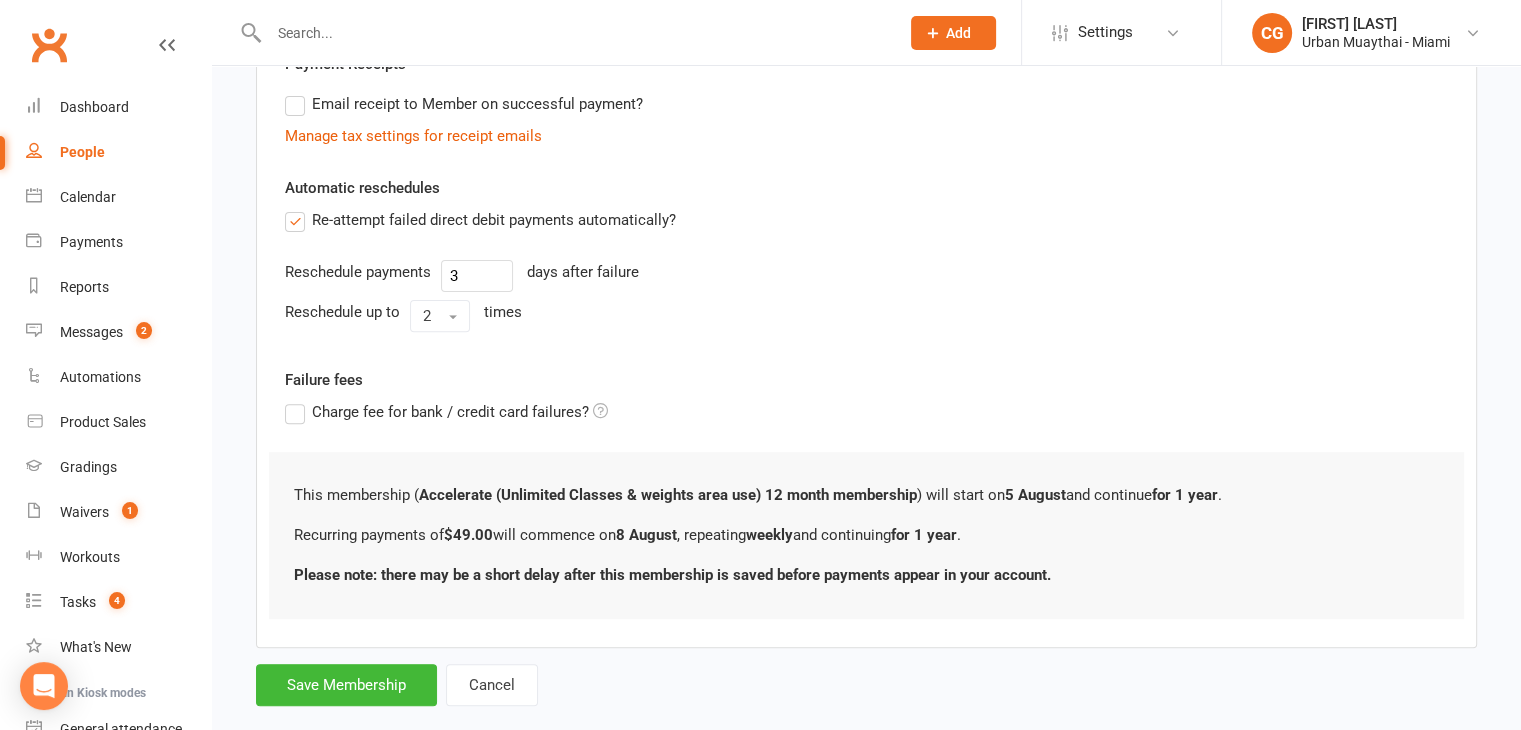 scroll, scrollTop: 641, scrollLeft: 0, axis: vertical 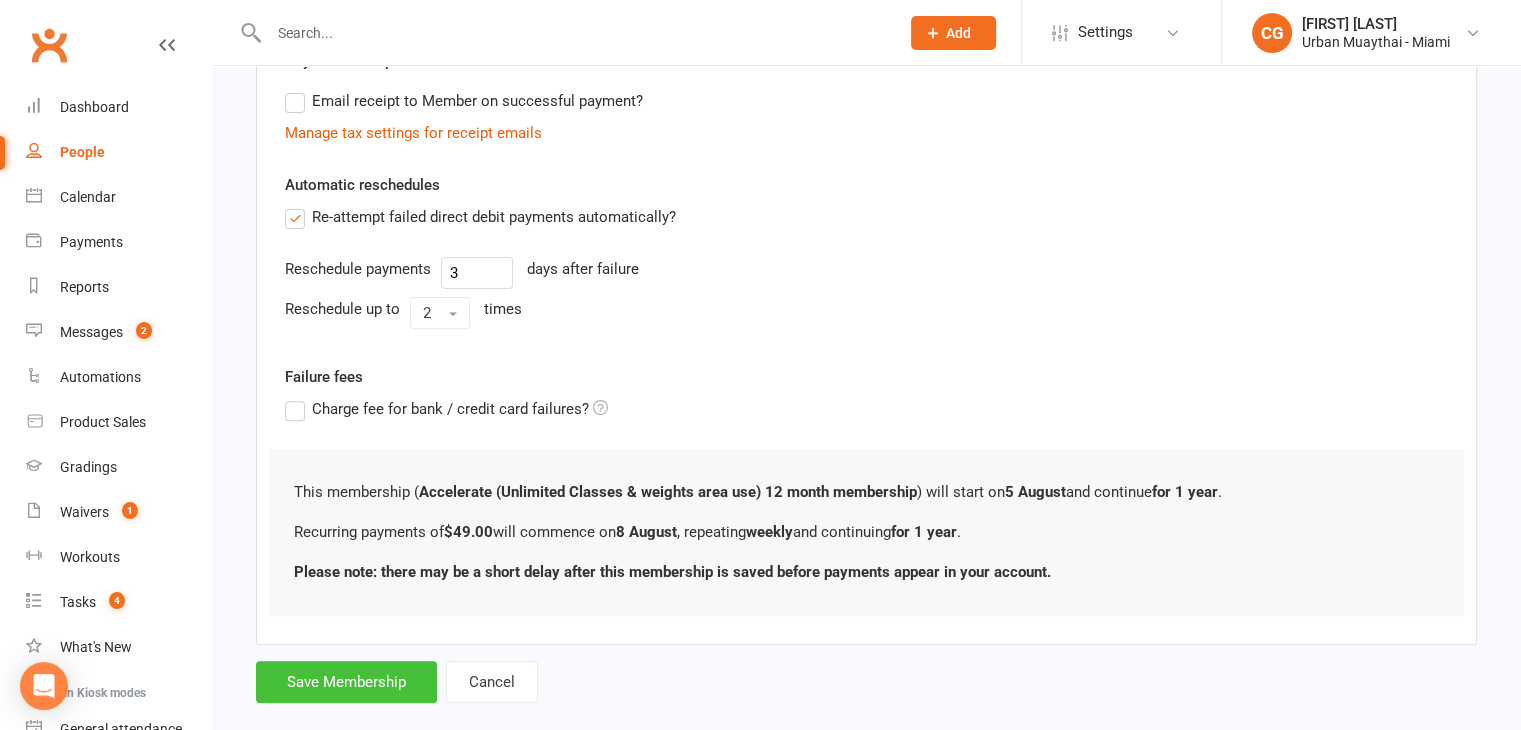 click on "Save Membership" at bounding box center (346, 682) 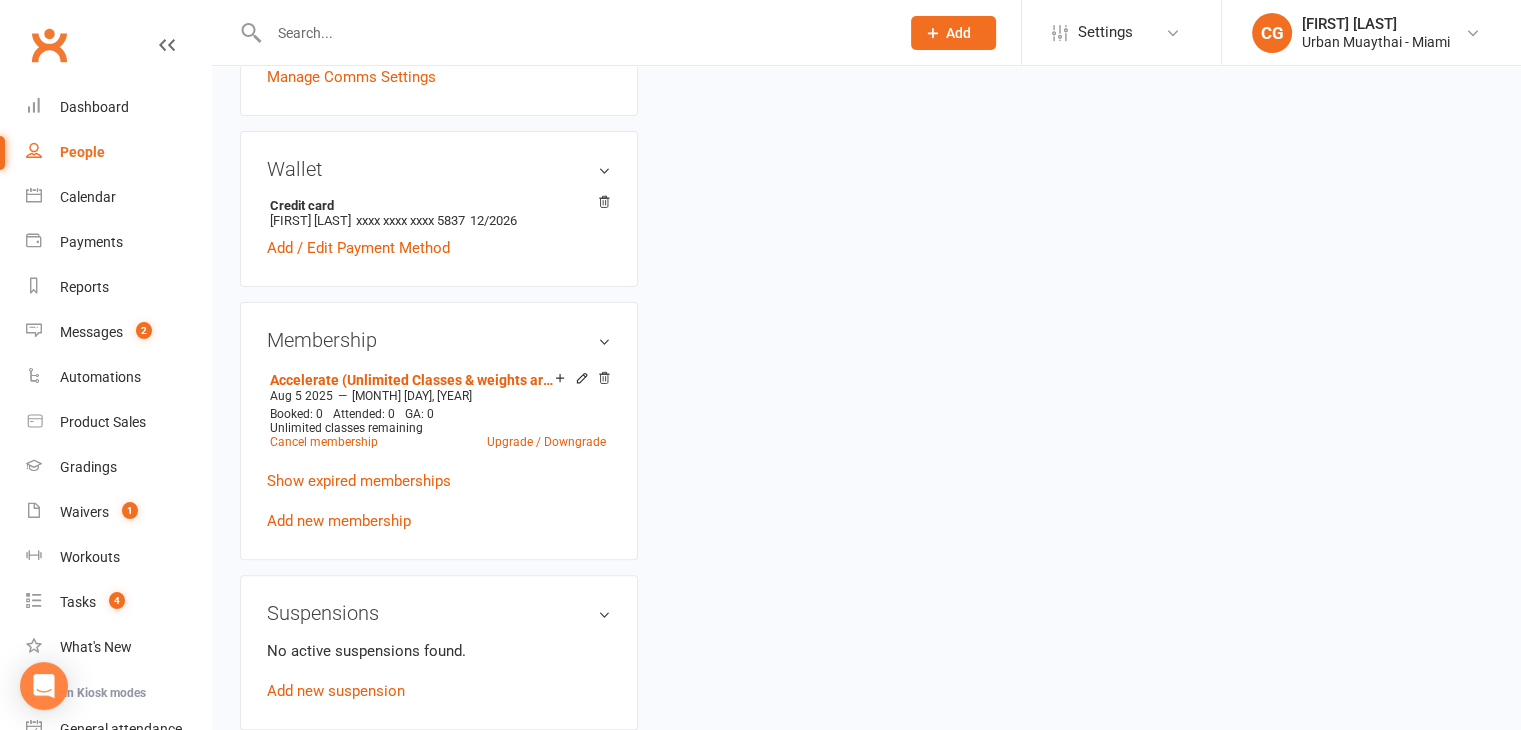 scroll, scrollTop: 0, scrollLeft: 0, axis: both 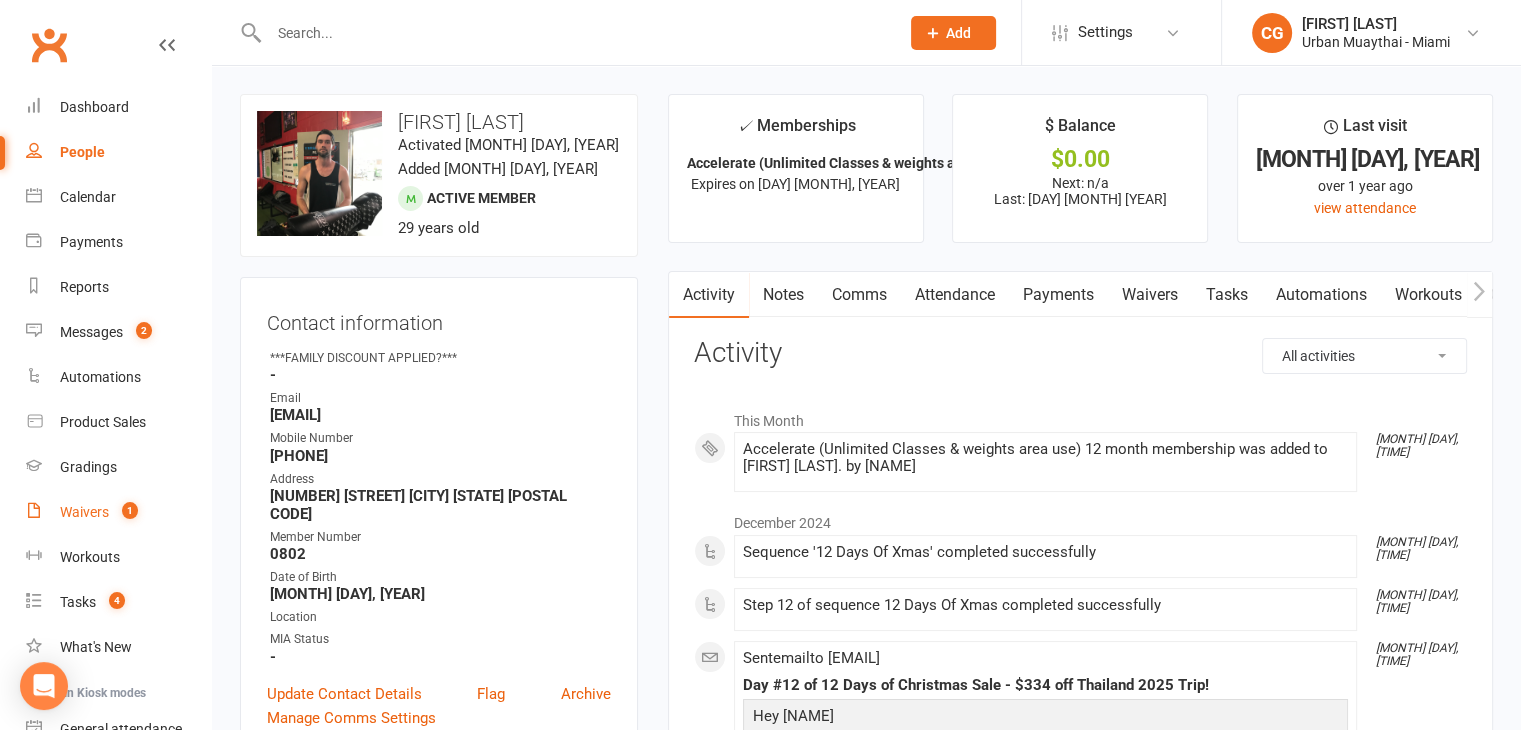 click on "Waivers   1" at bounding box center [118, 512] 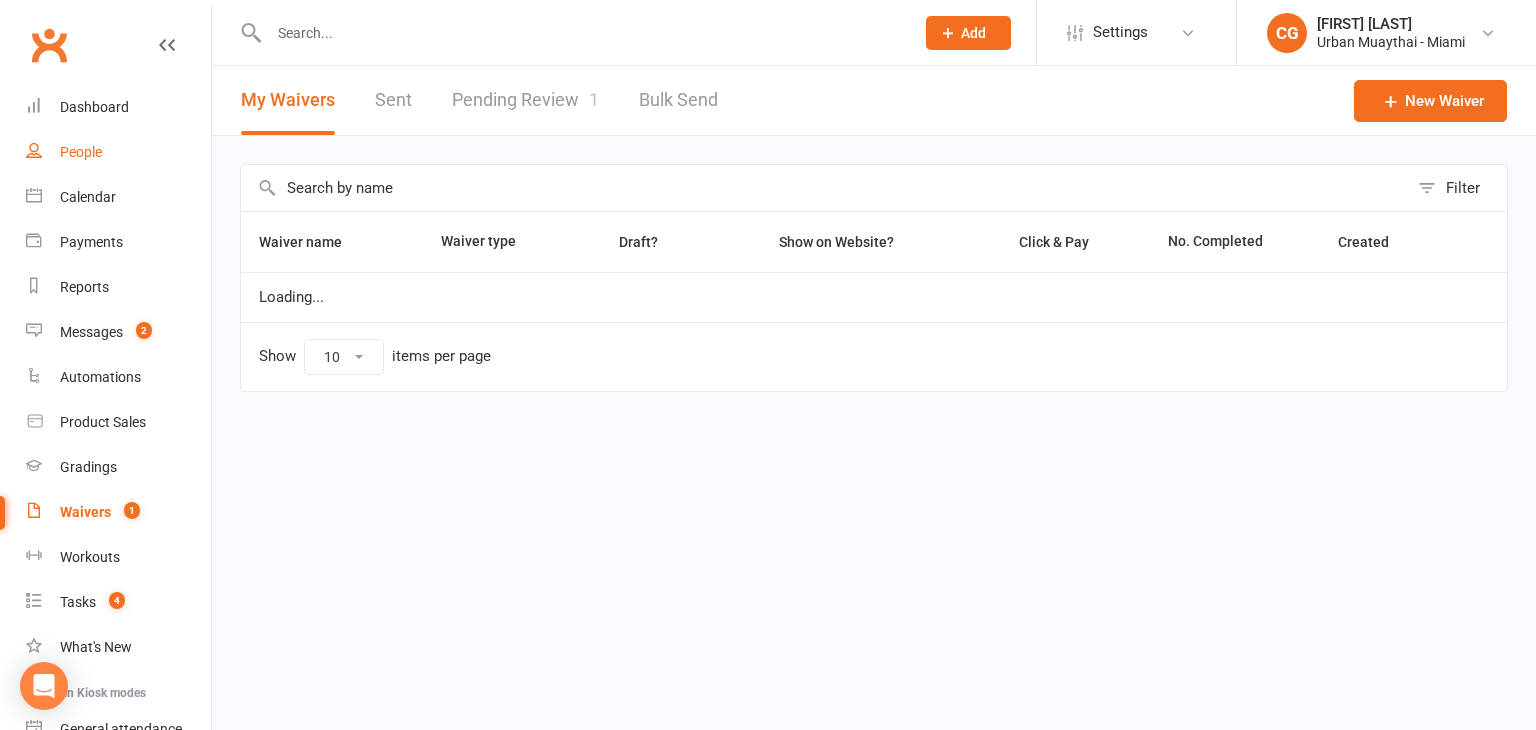 click on "People" at bounding box center [118, 152] 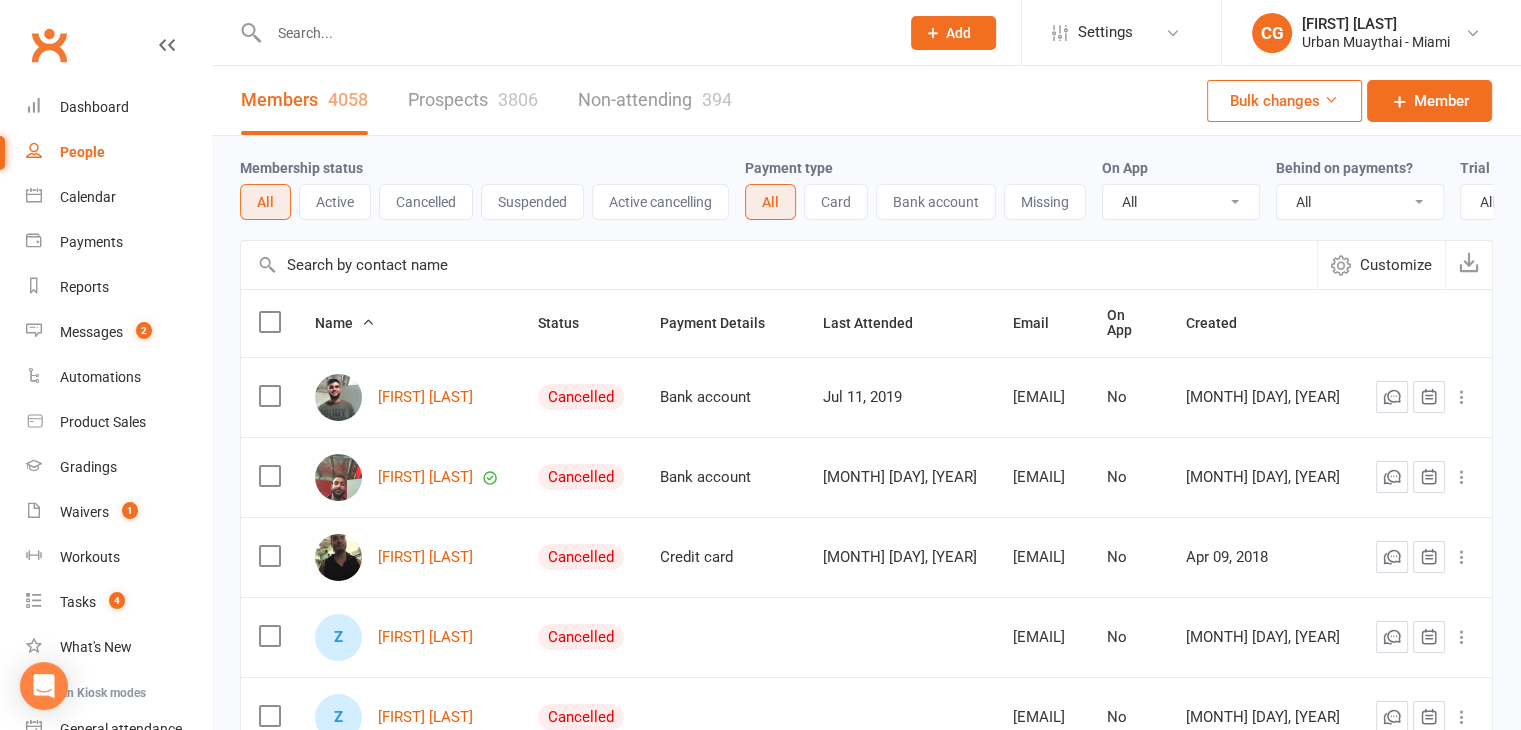 click at bounding box center [574, 33] 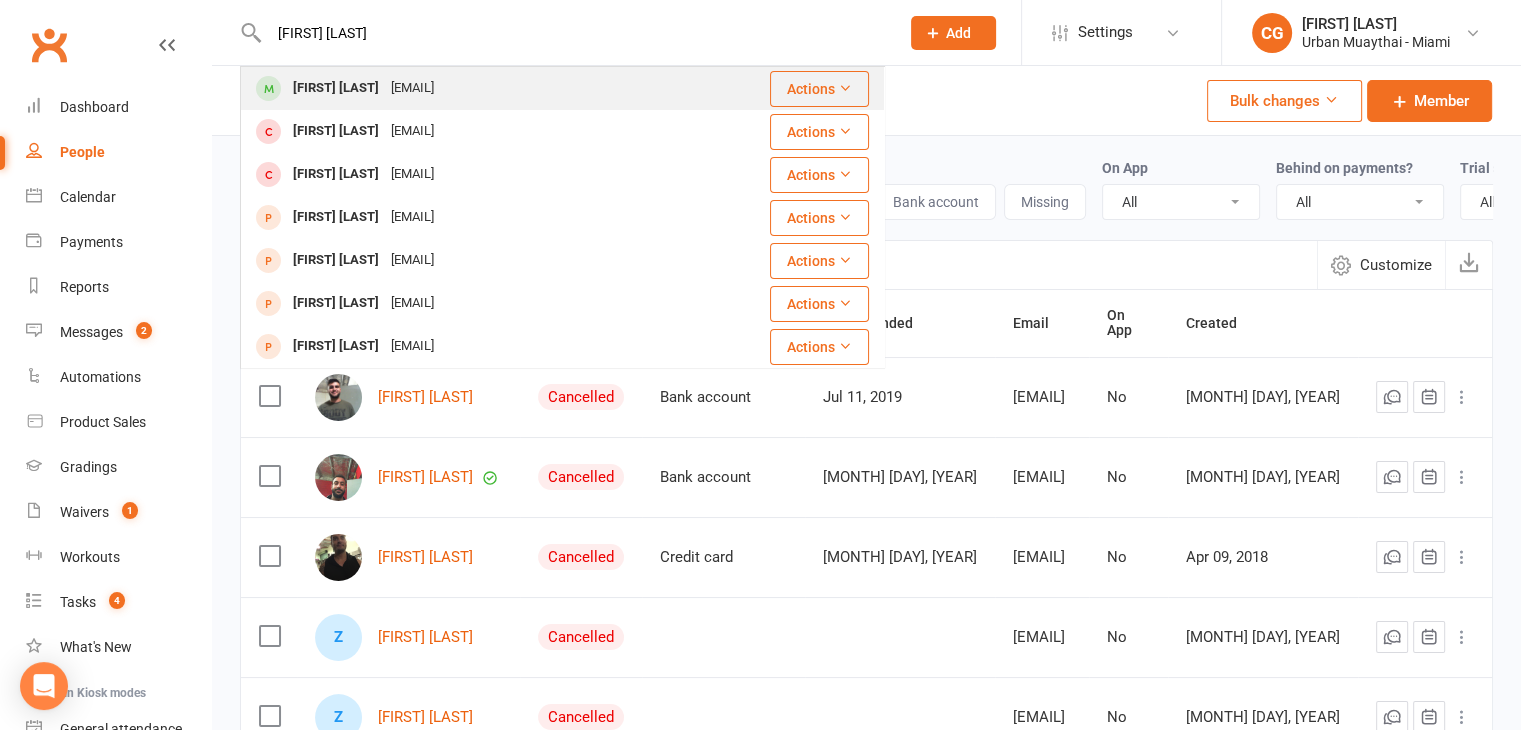 type on "[FIRST] [LAST]" 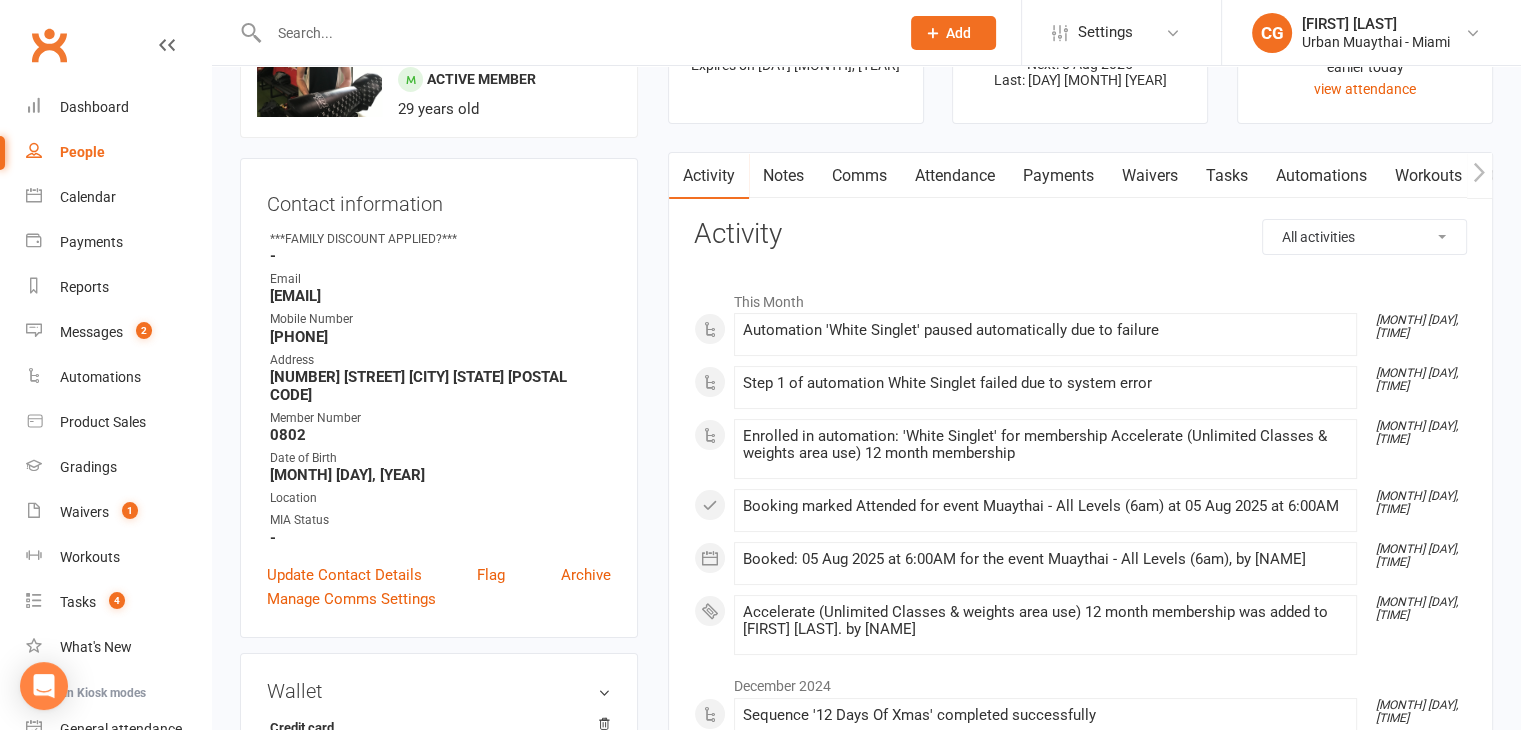 scroll, scrollTop: 124, scrollLeft: 0, axis: vertical 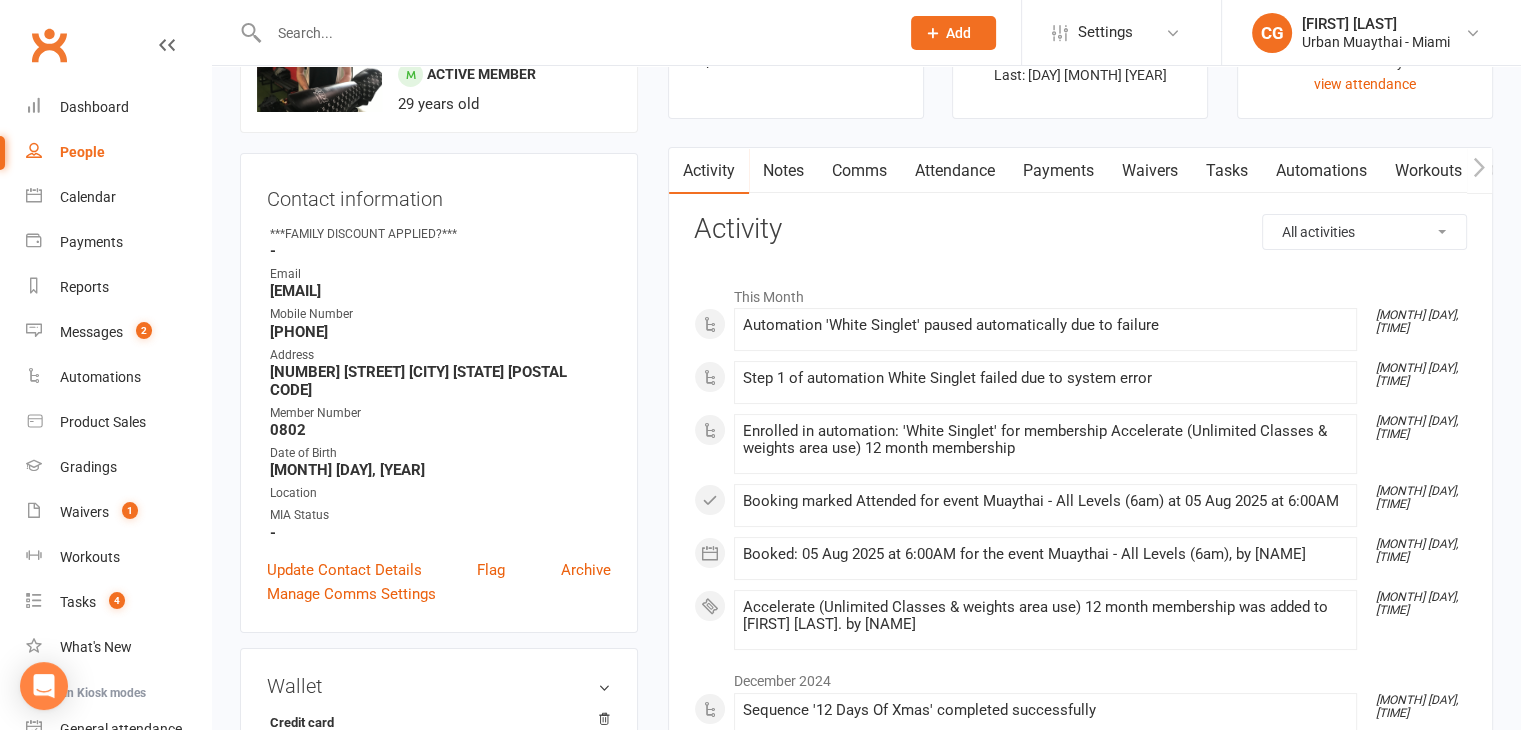 click on "Payments" at bounding box center (1058, 171) 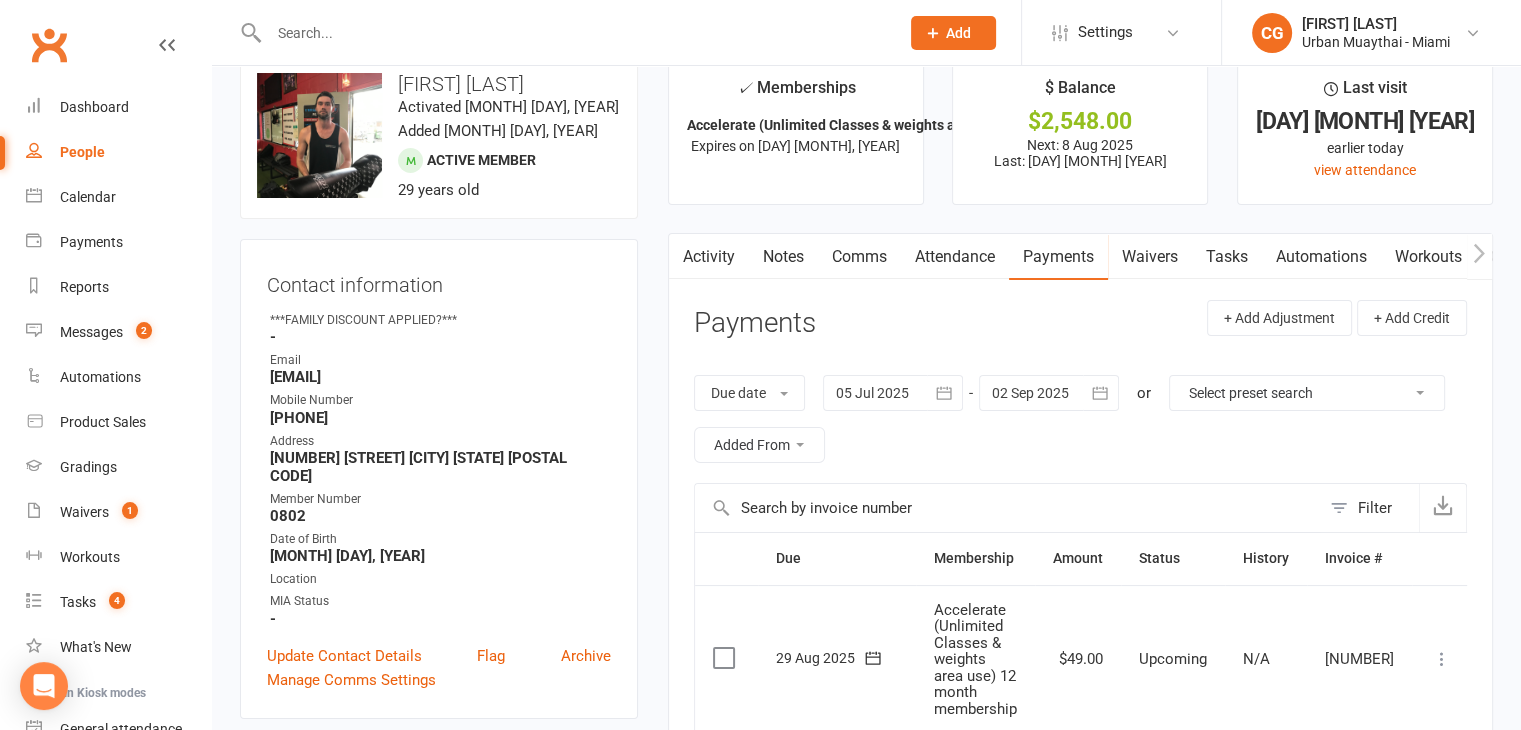 scroll, scrollTop: 0, scrollLeft: 0, axis: both 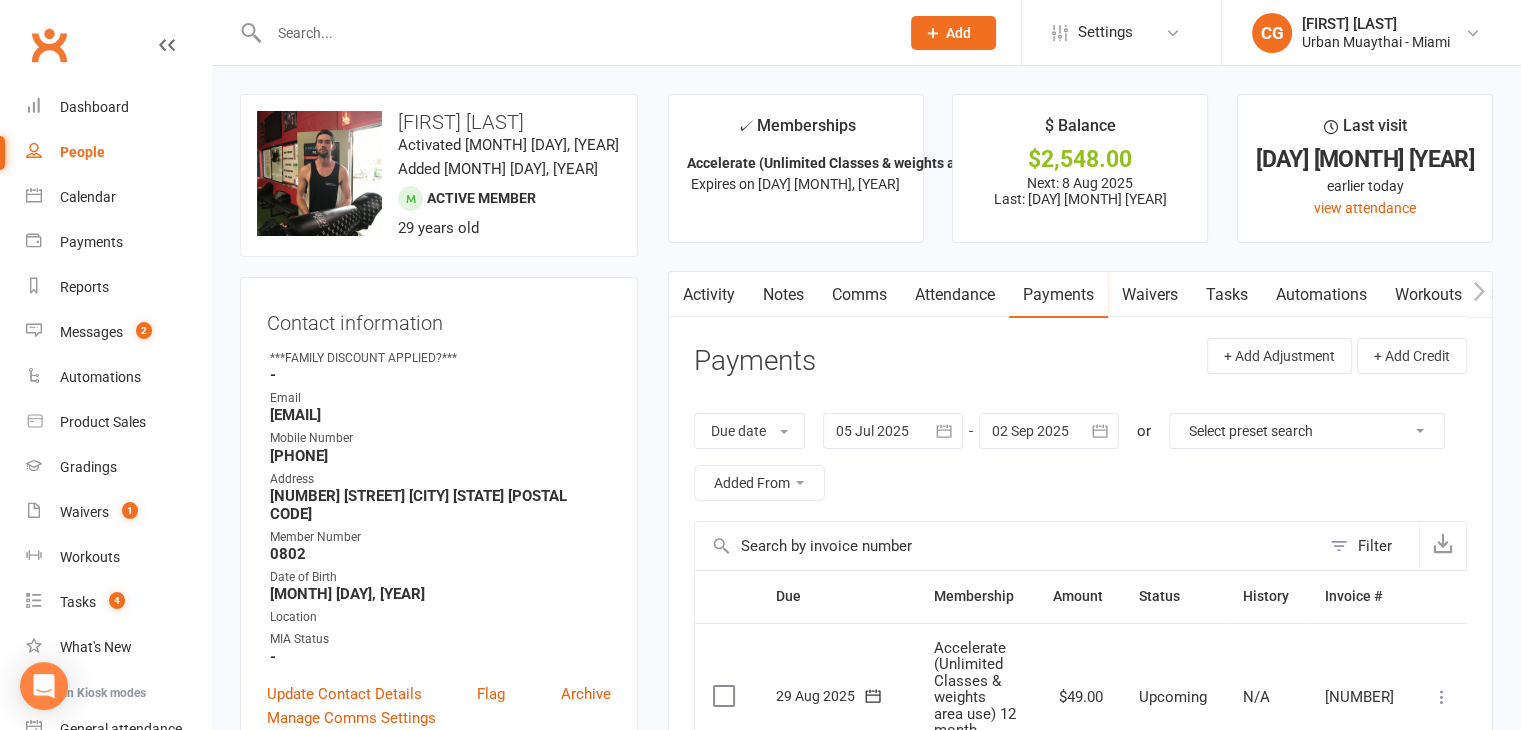 click on "Waivers" at bounding box center (1150, 295) 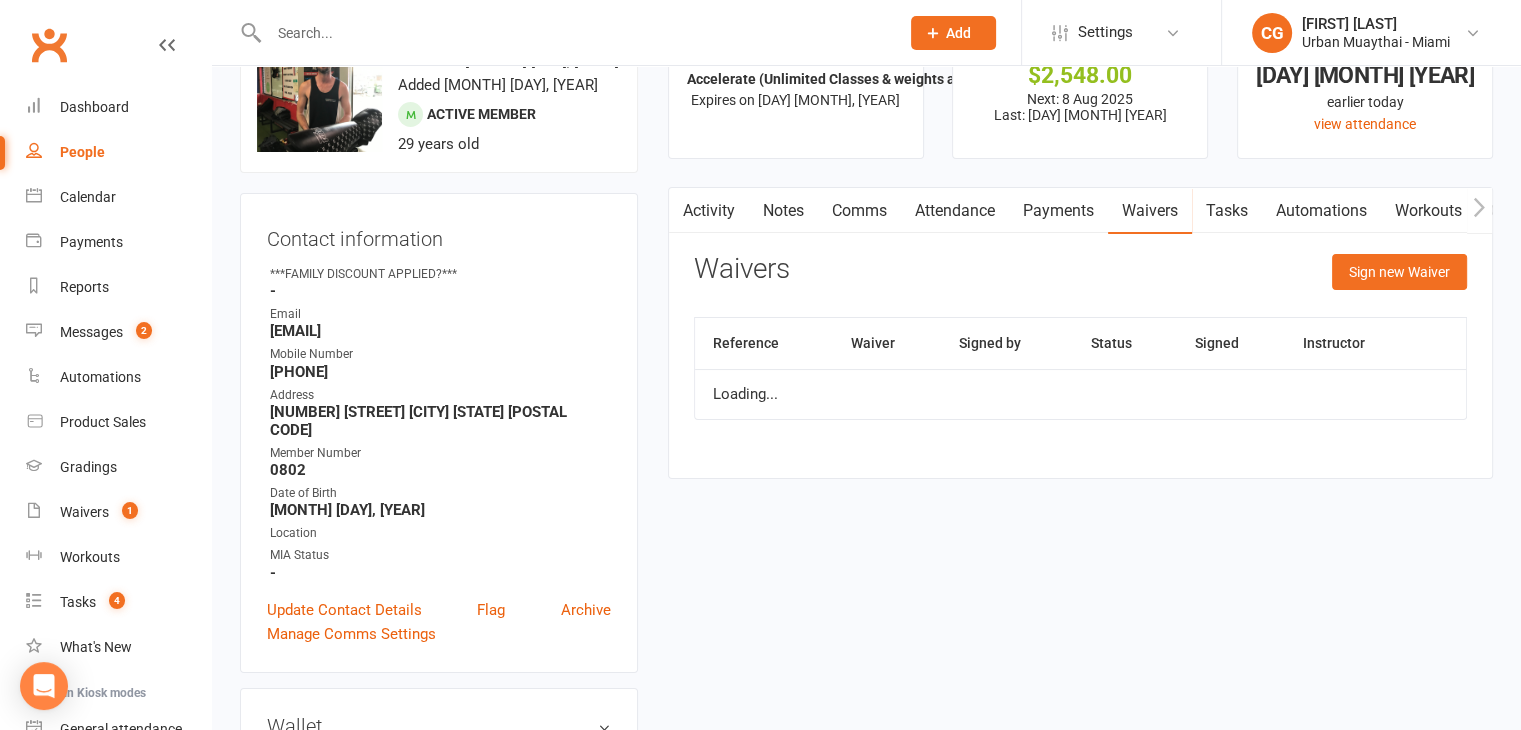 scroll, scrollTop: 90, scrollLeft: 0, axis: vertical 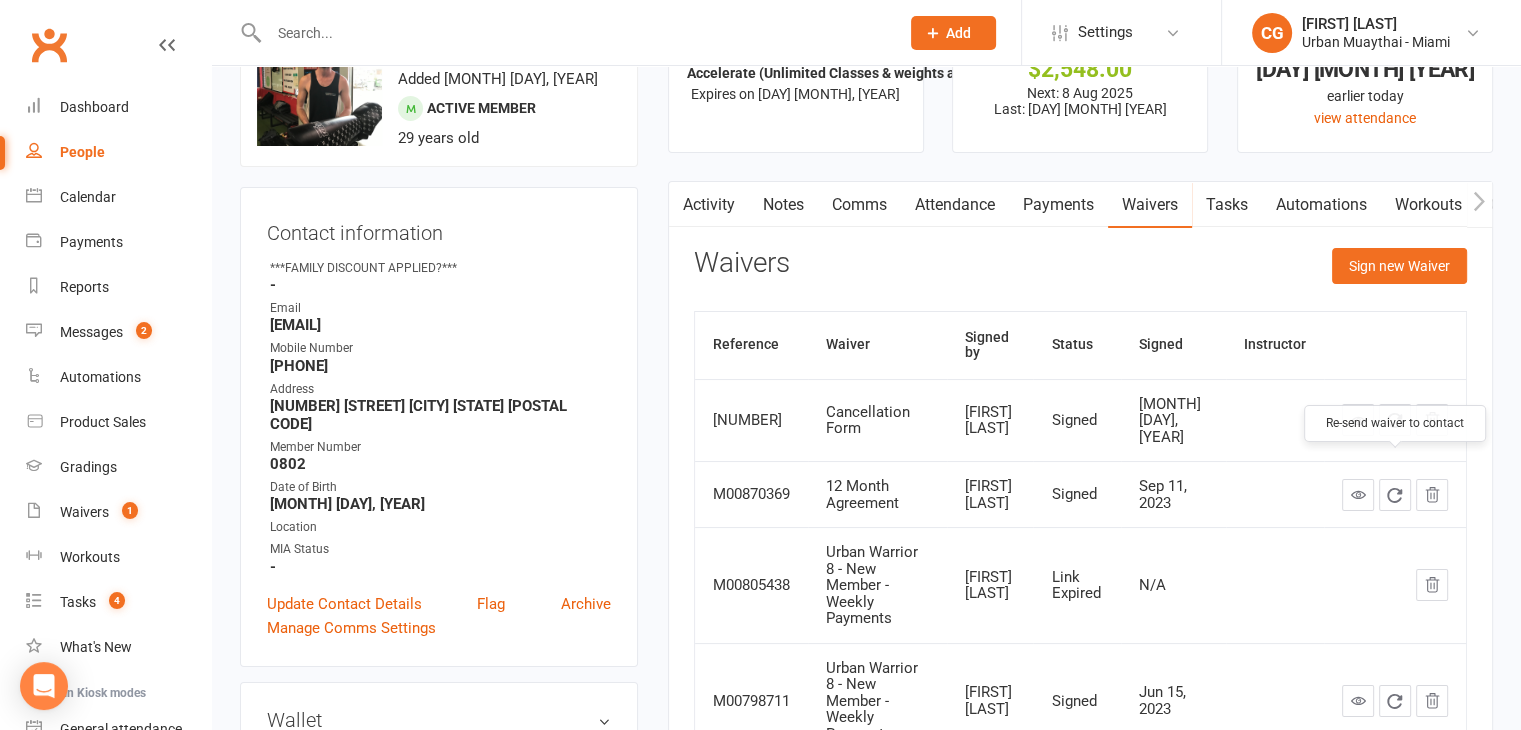click 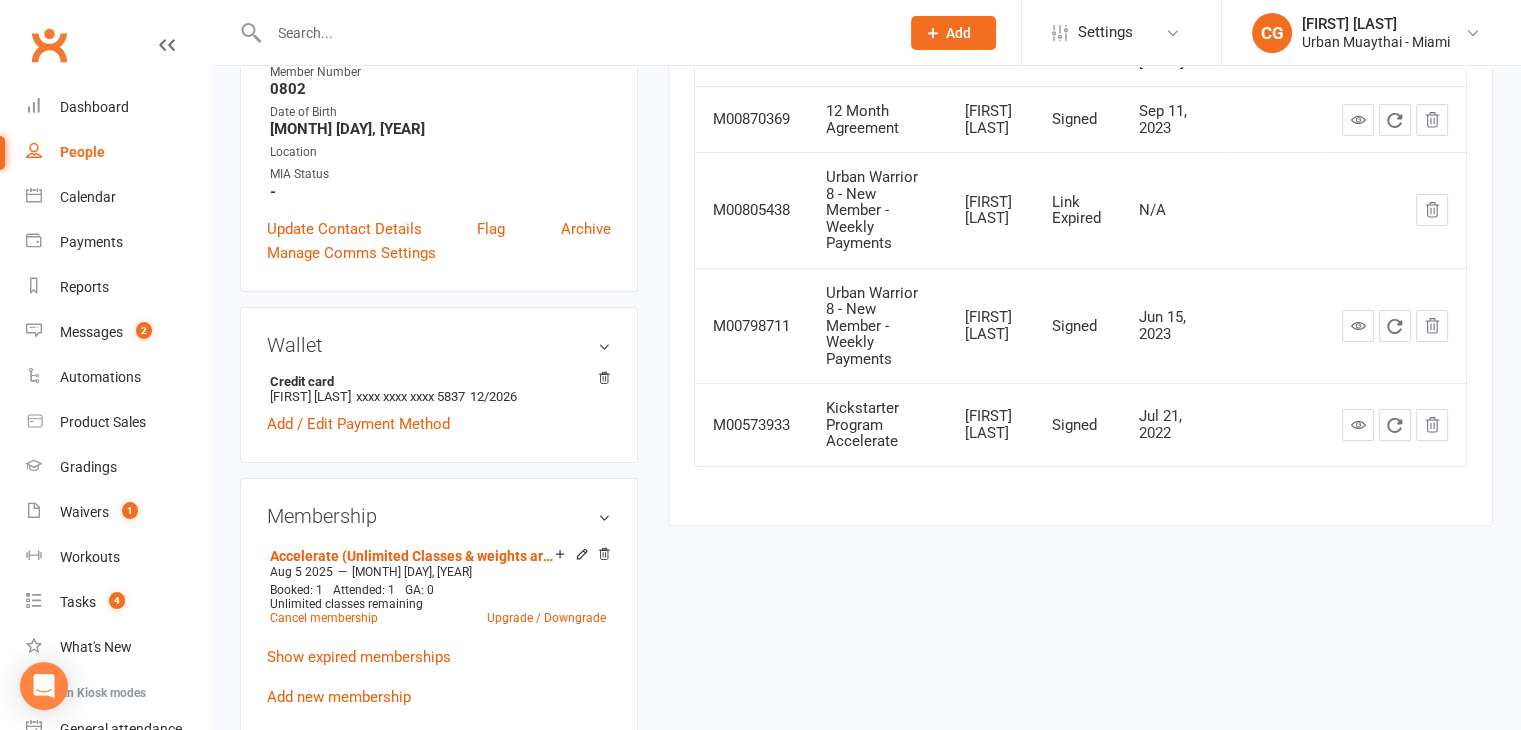 scroll, scrollTop: 0, scrollLeft: 0, axis: both 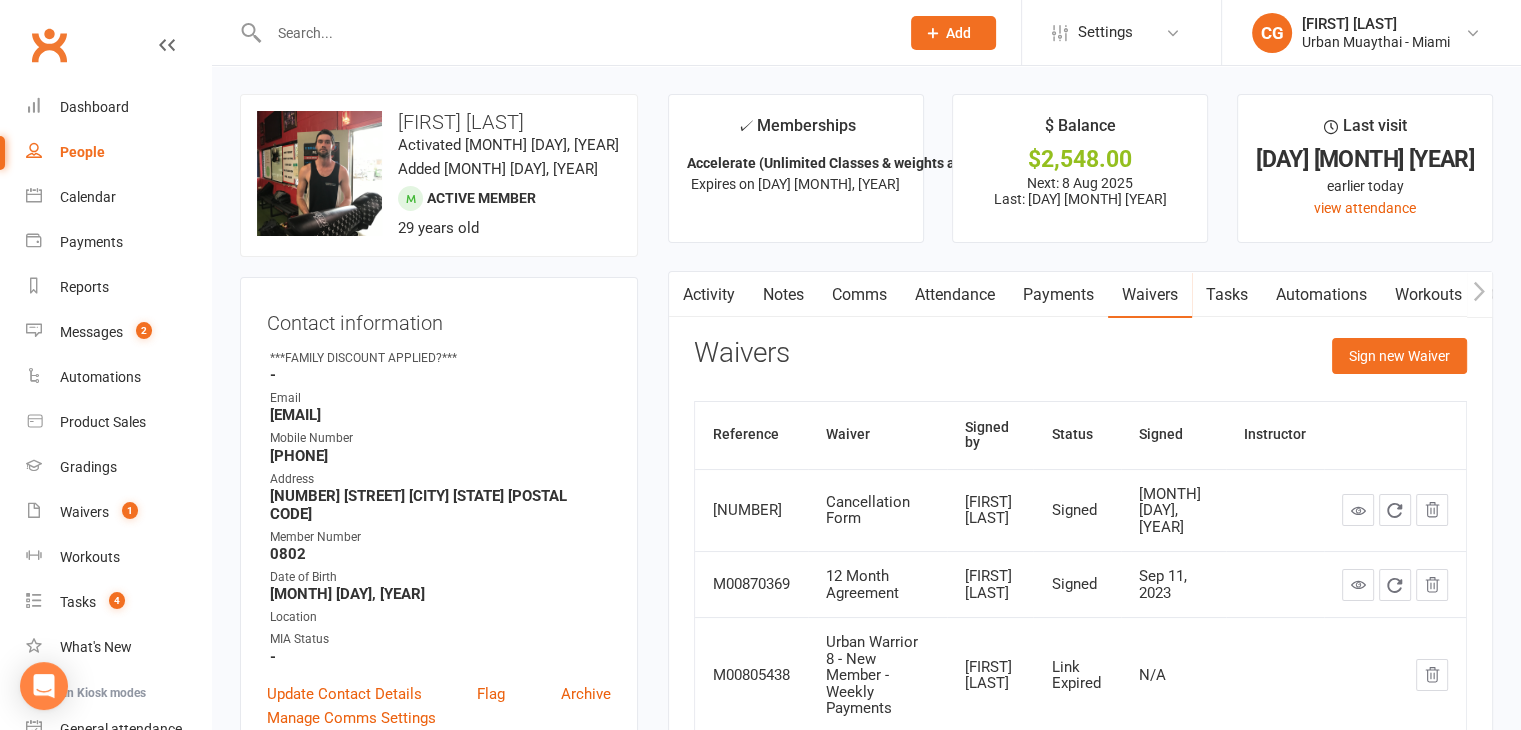 click on "$2,548.00" at bounding box center (1080, 159) 